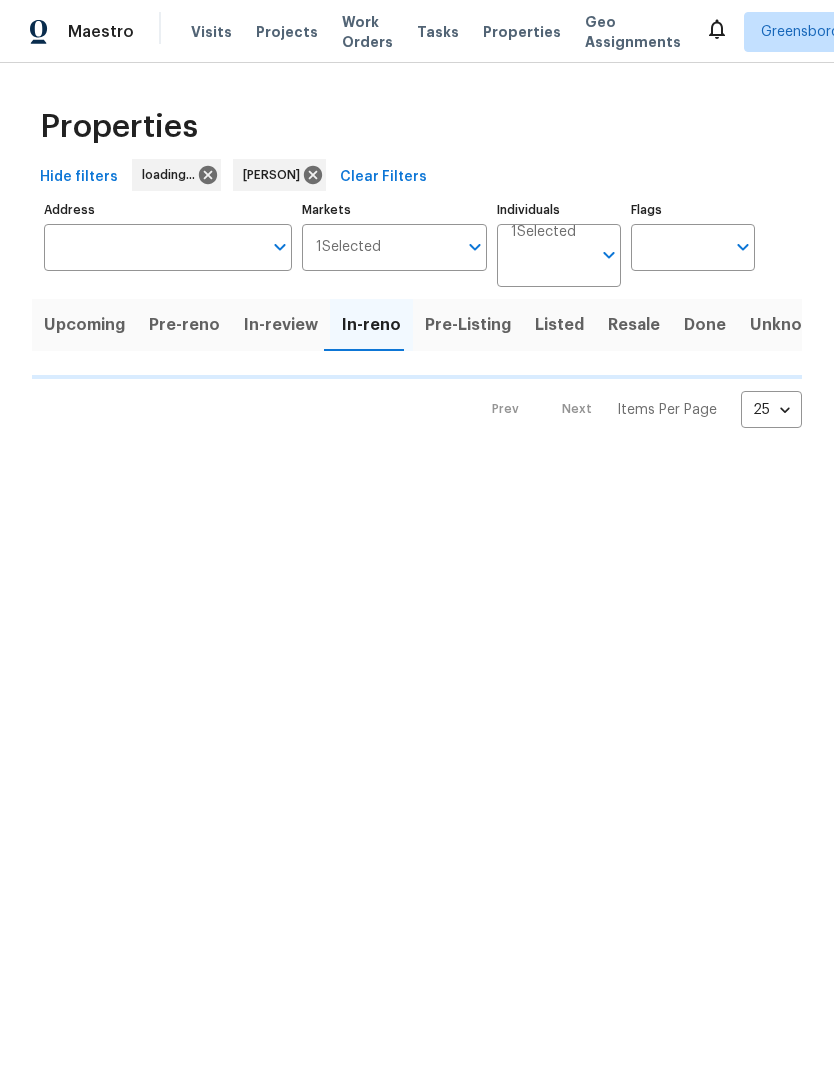 scroll, scrollTop: 0, scrollLeft: 0, axis: both 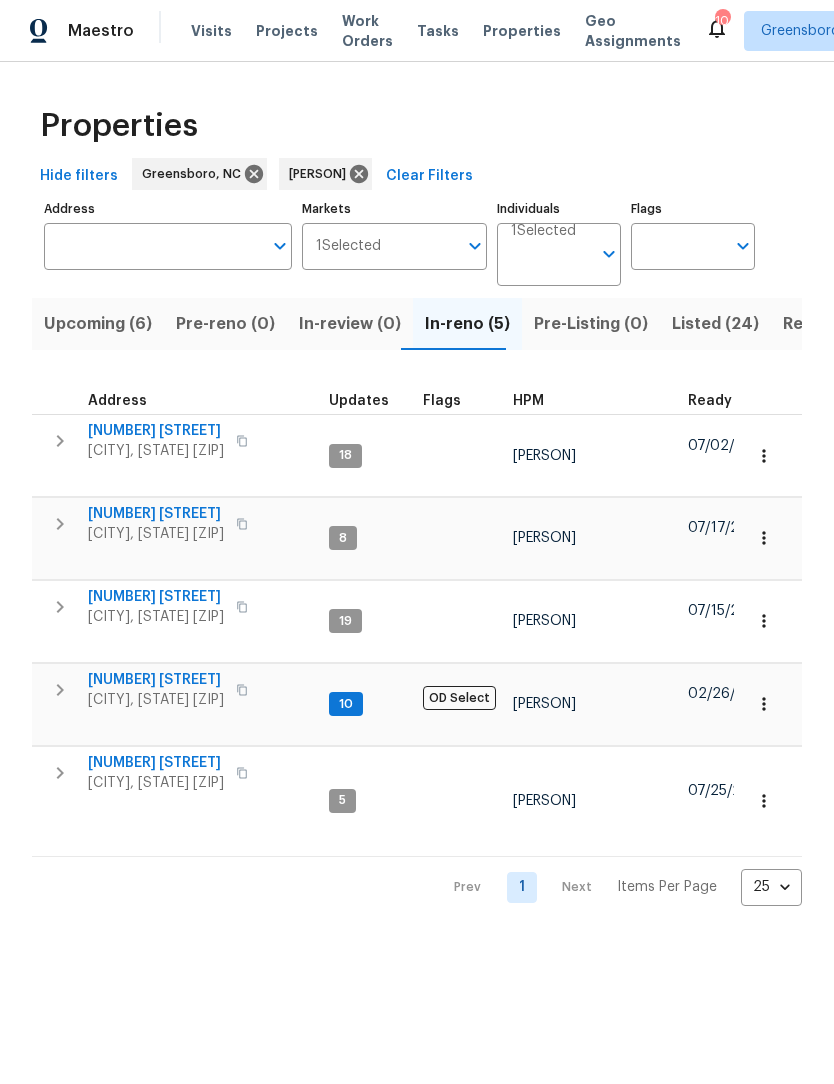 click on "Upcoming (6)" at bounding box center [98, 325] 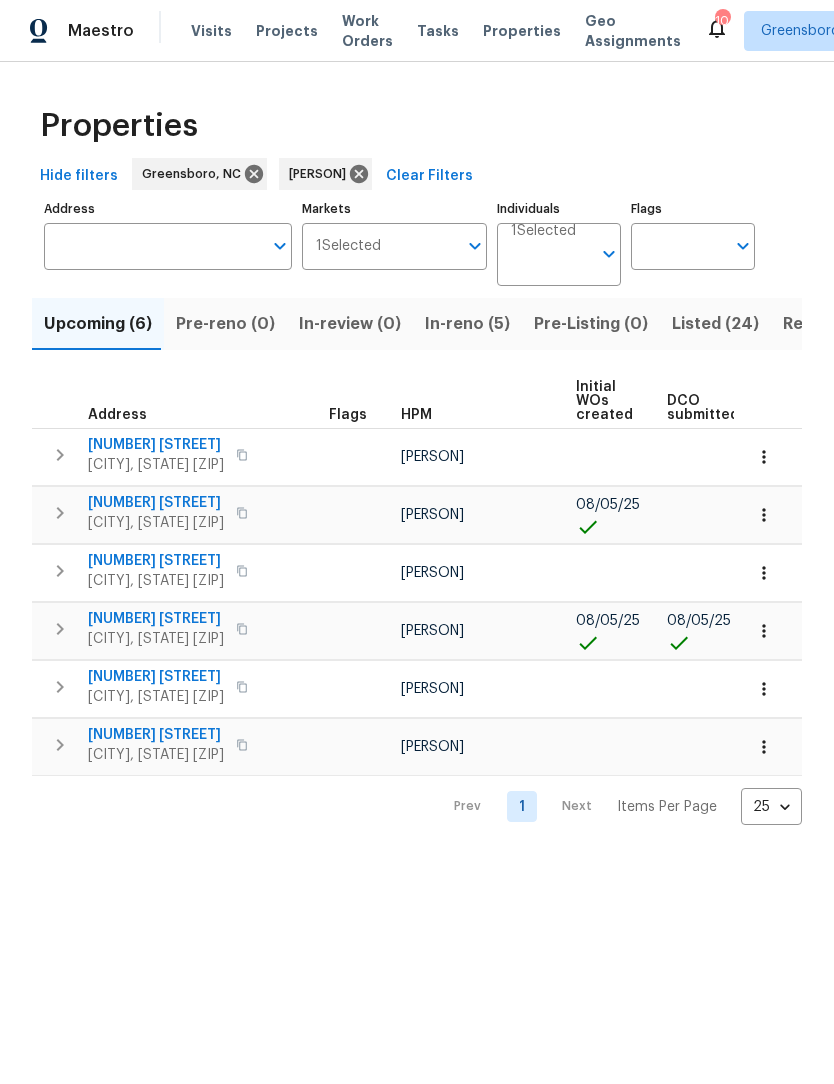 click 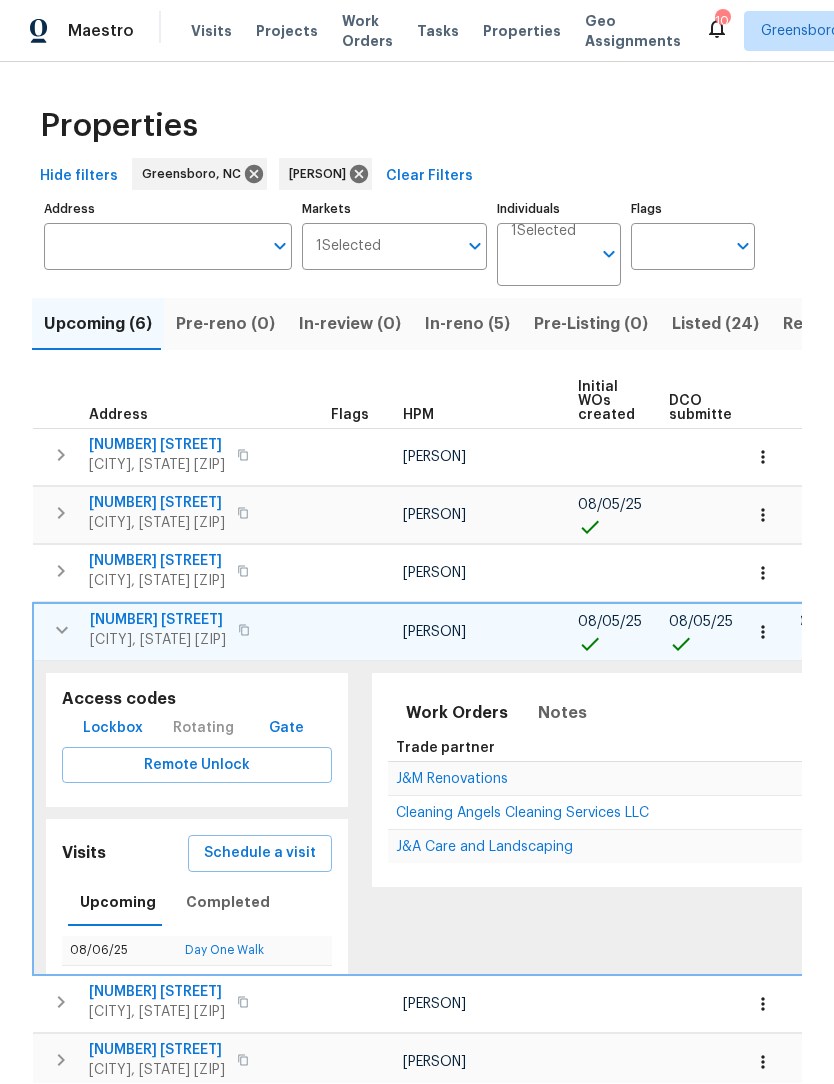 scroll, scrollTop: 1, scrollLeft: 0, axis: vertical 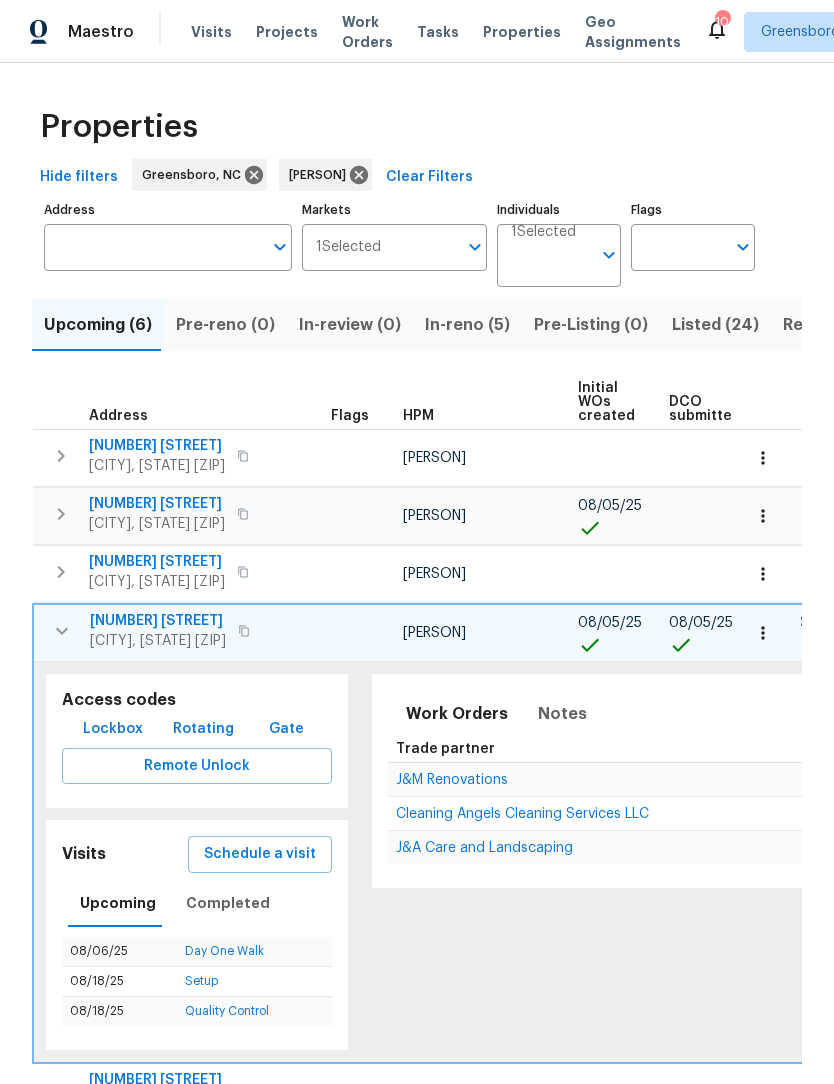 click on "Schedule a visit" at bounding box center [260, 854] 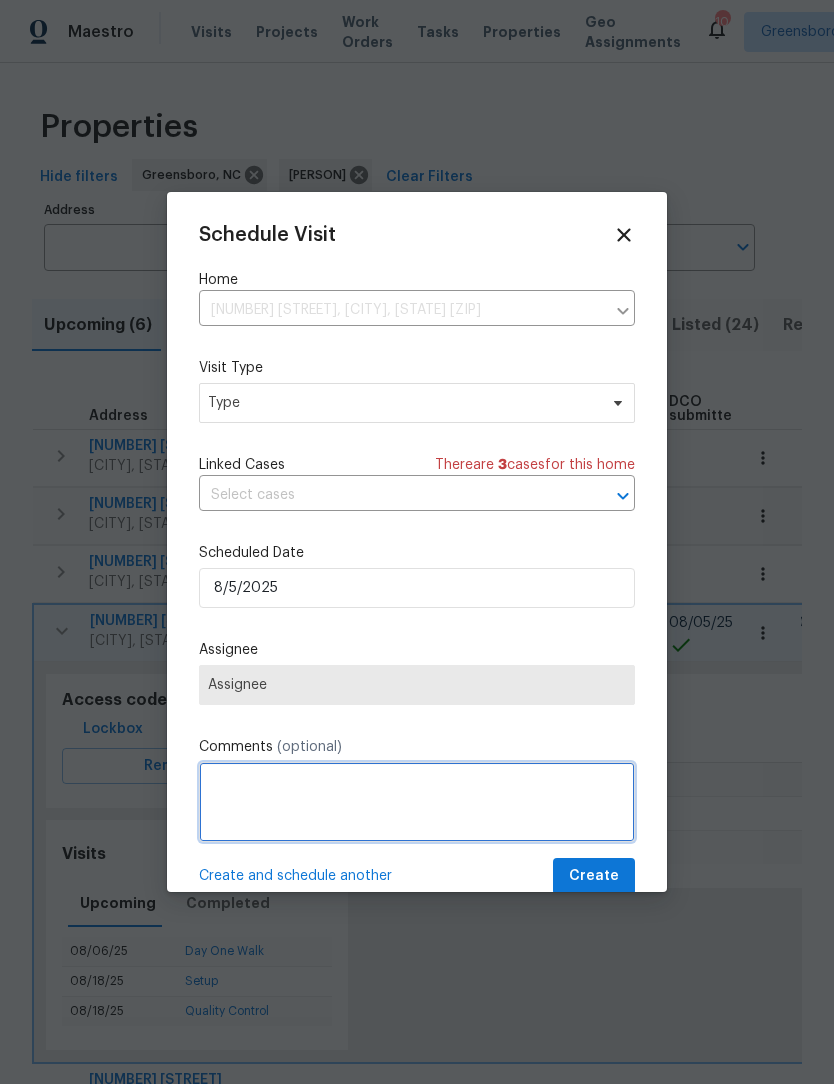 click at bounding box center [417, 802] 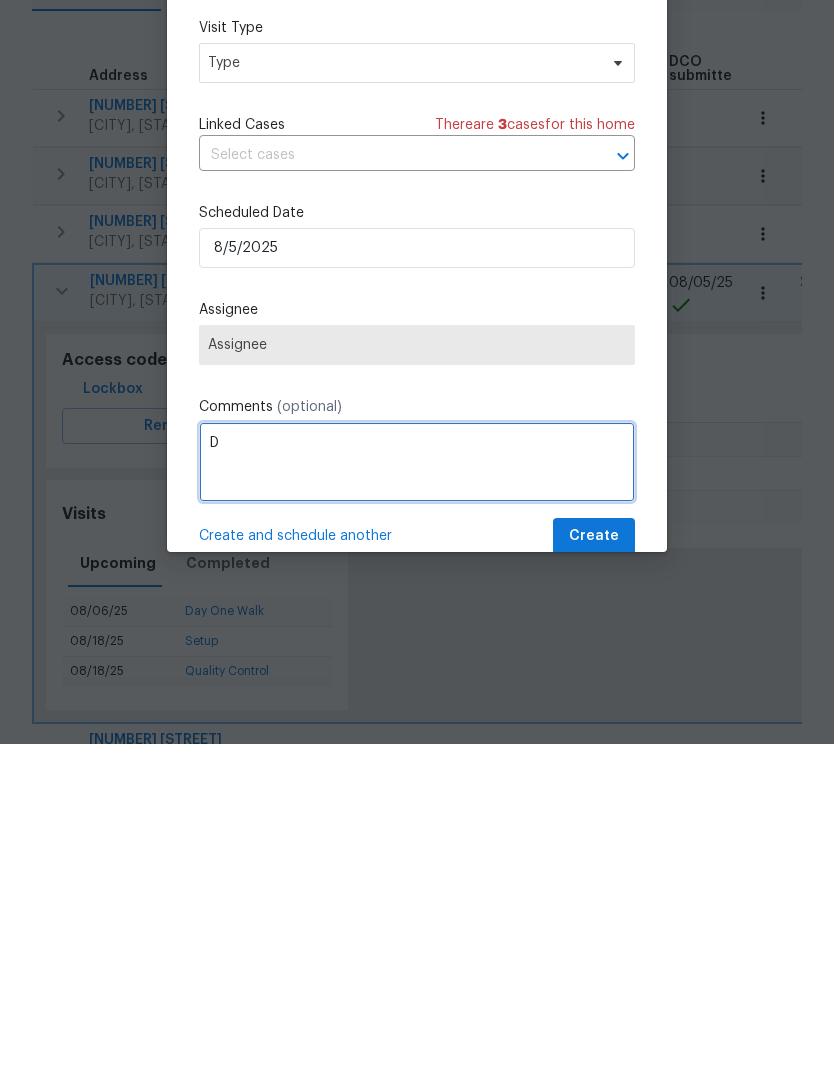 scroll, scrollTop: 66, scrollLeft: 0, axis: vertical 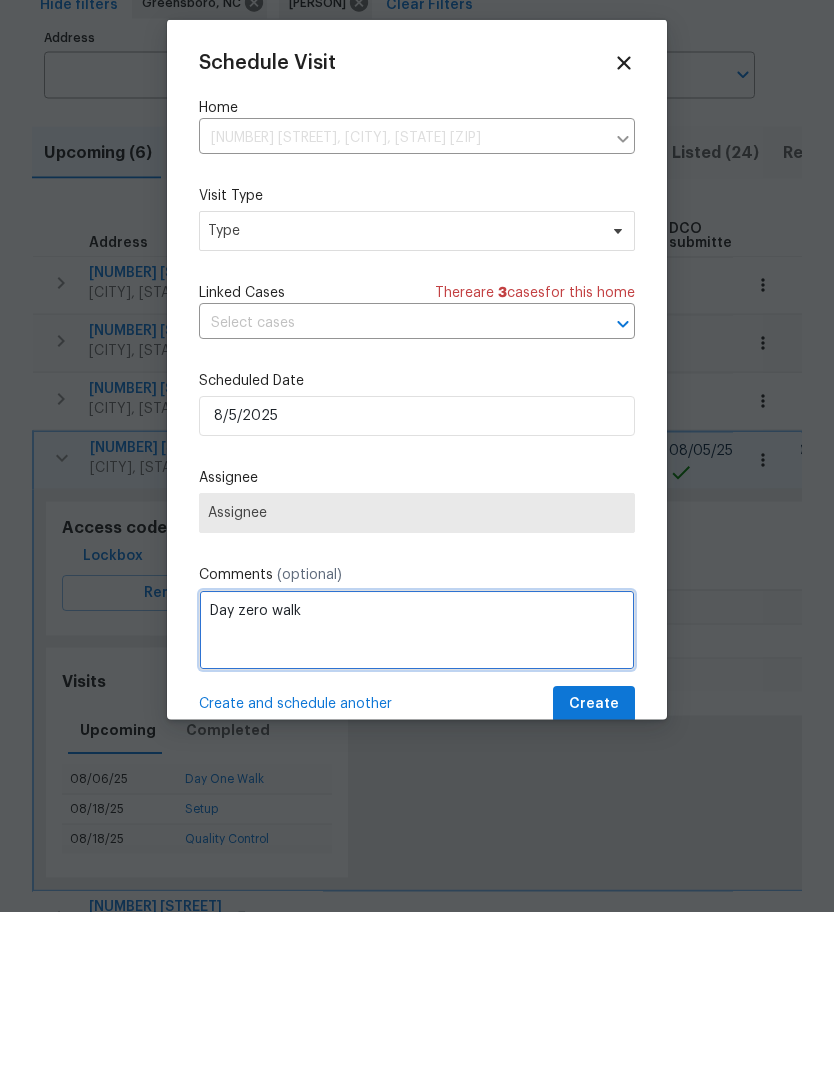 type on "Day zero walk" 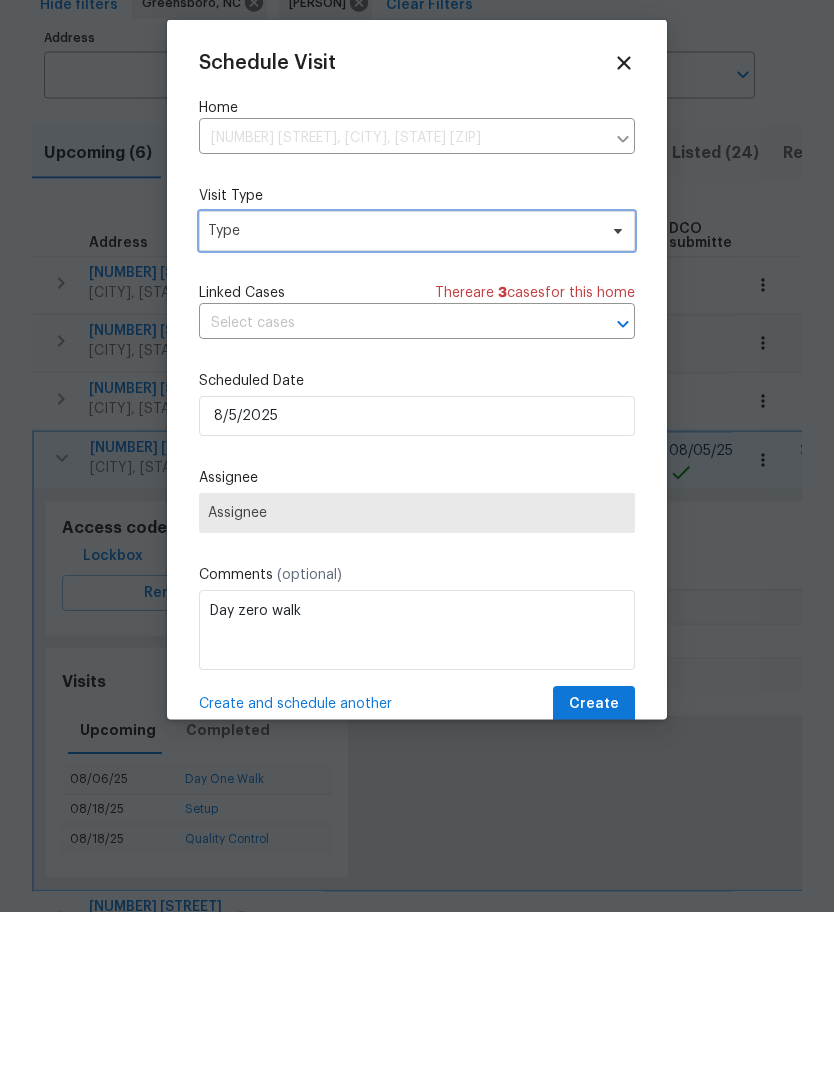 click on "Type" at bounding box center [417, 403] 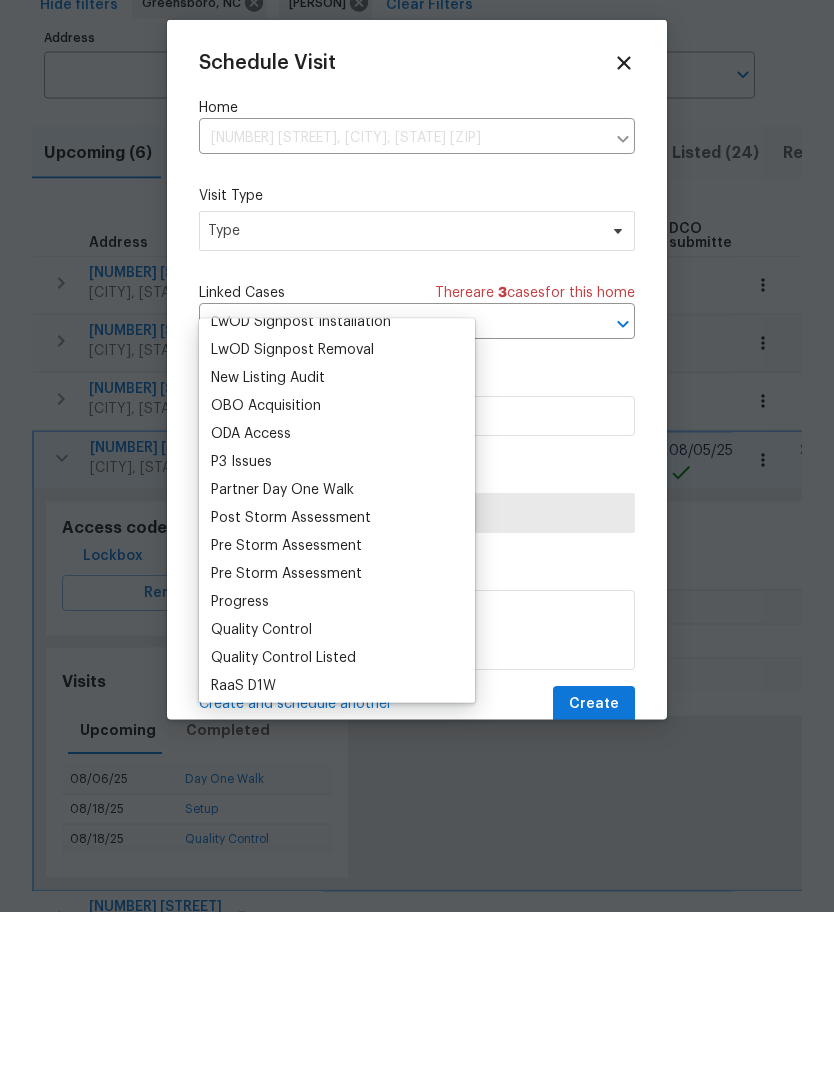 scroll, scrollTop: 1108, scrollLeft: 0, axis: vertical 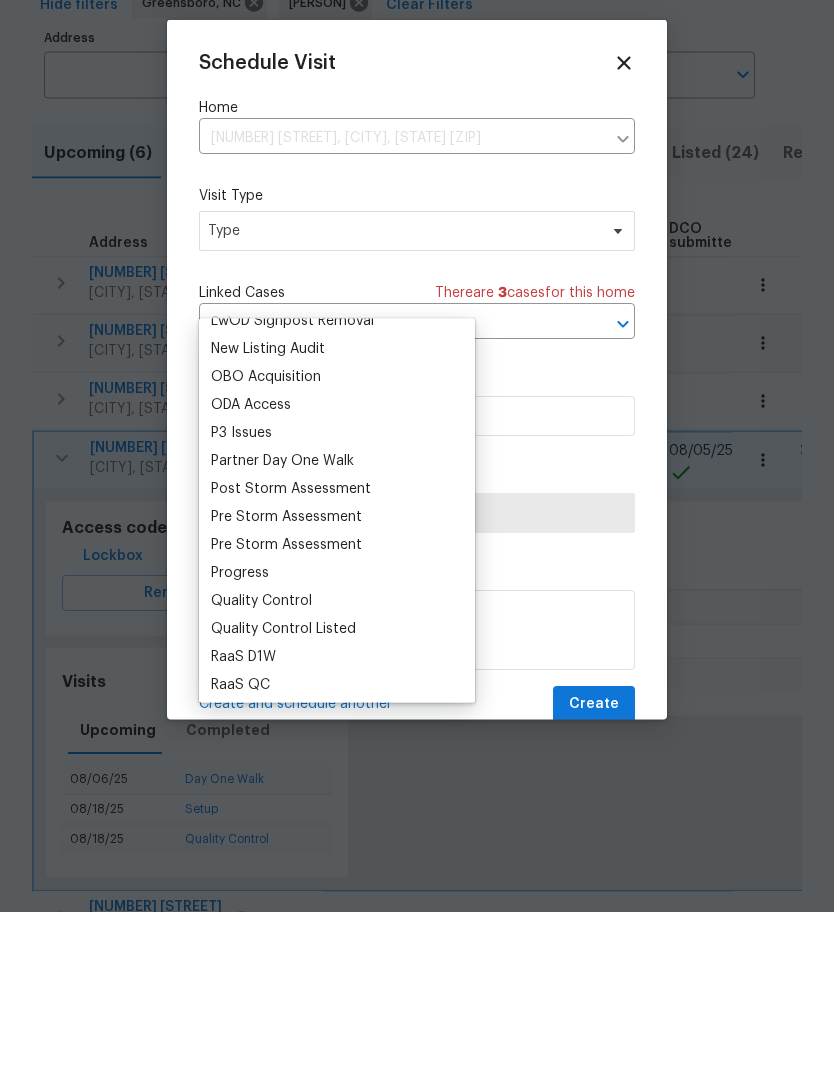 click on "Progress" at bounding box center (240, 745) 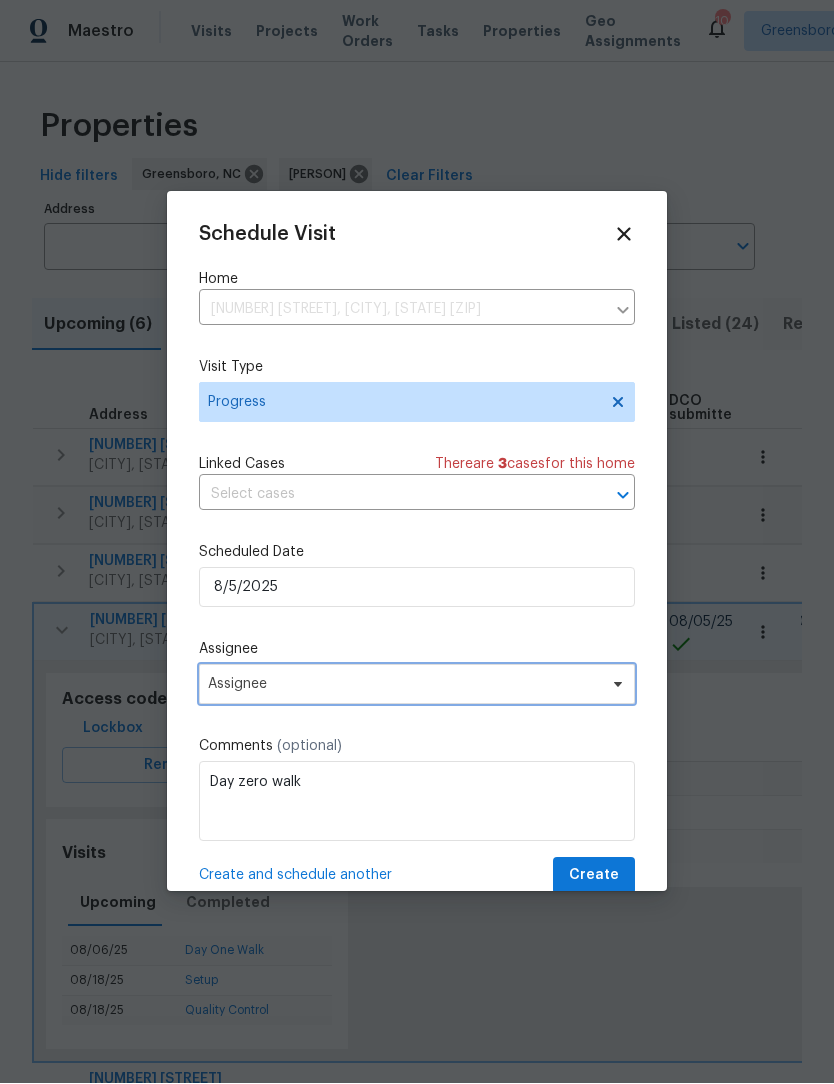 click on "Assignee" at bounding box center [417, 685] 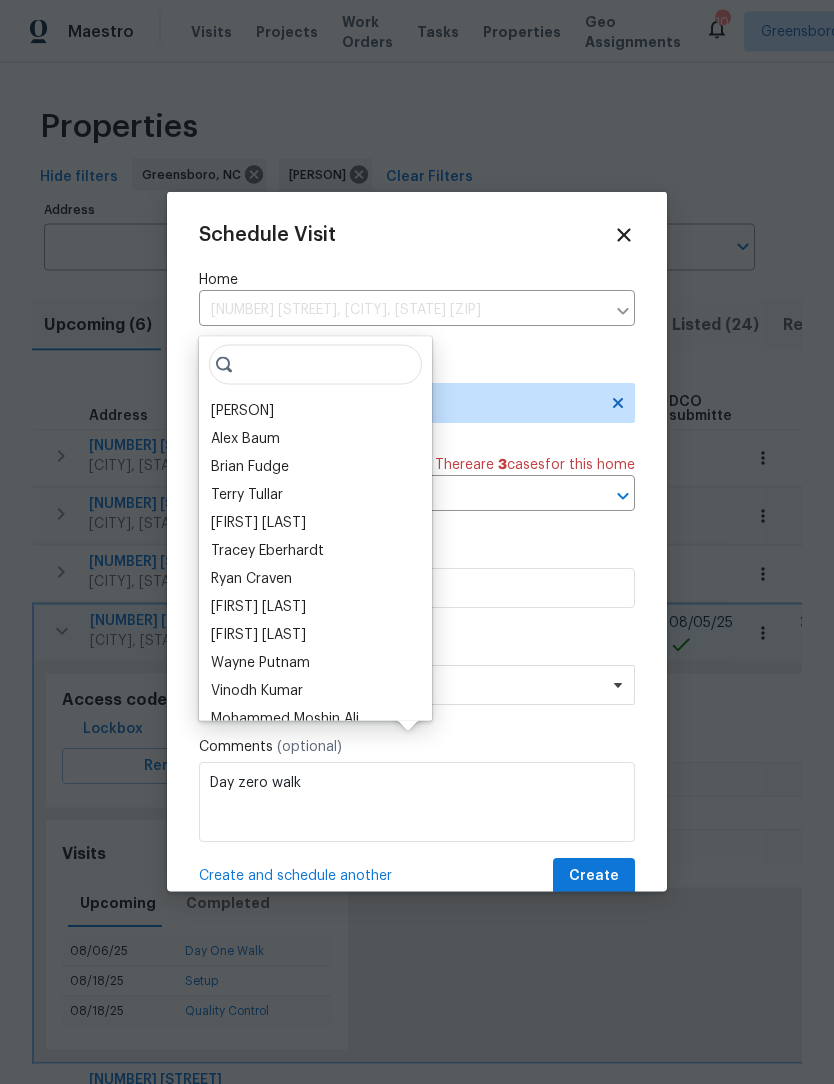 click on "[PERSON]" at bounding box center [242, 411] 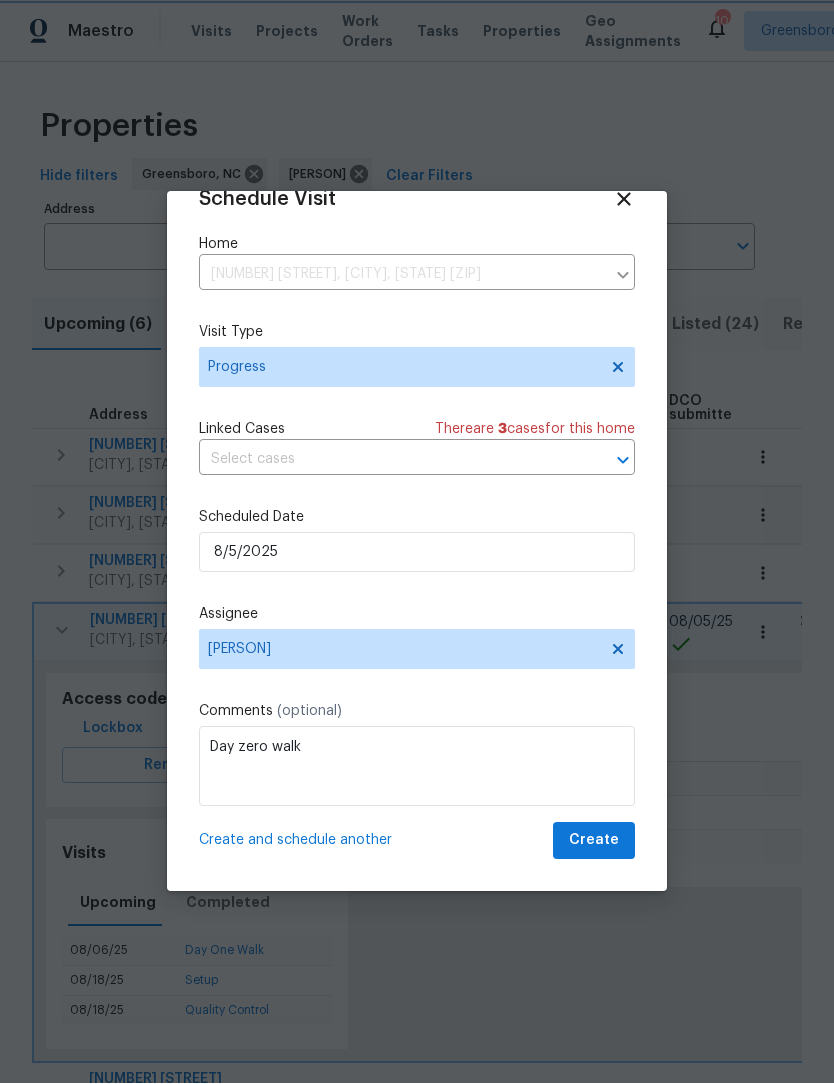 scroll, scrollTop: 39, scrollLeft: 0, axis: vertical 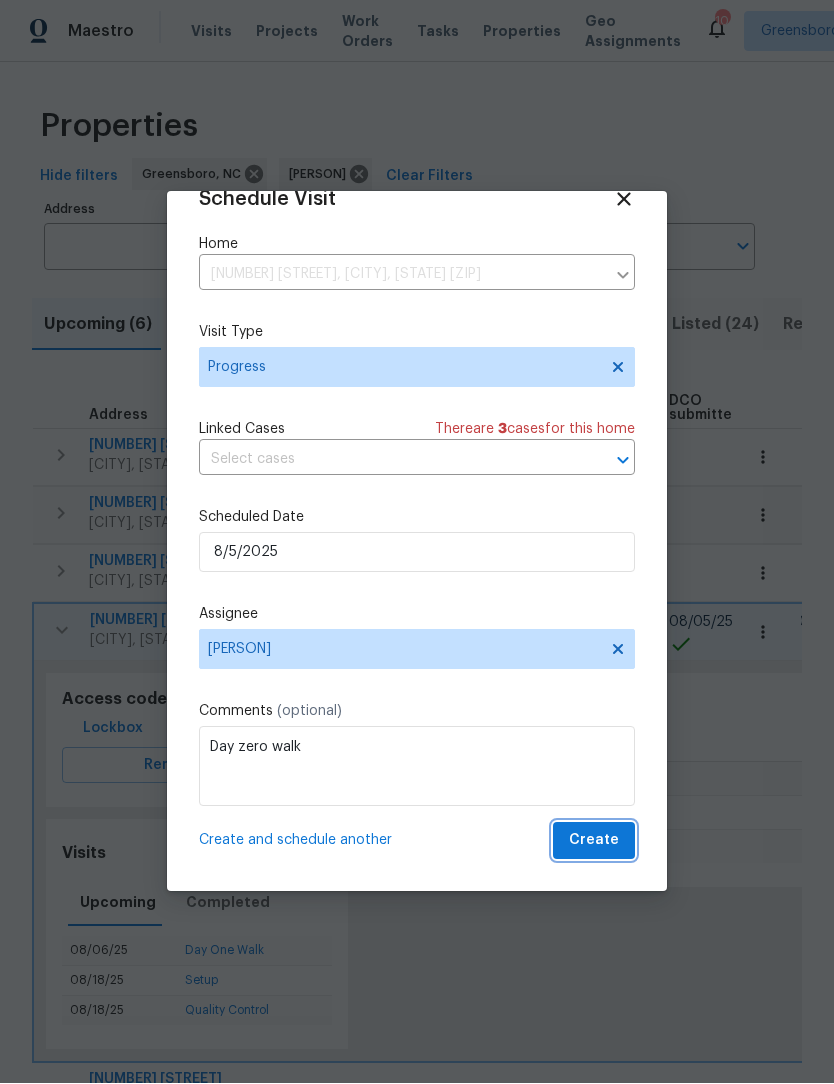 click on "Create" at bounding box center [594, 841] 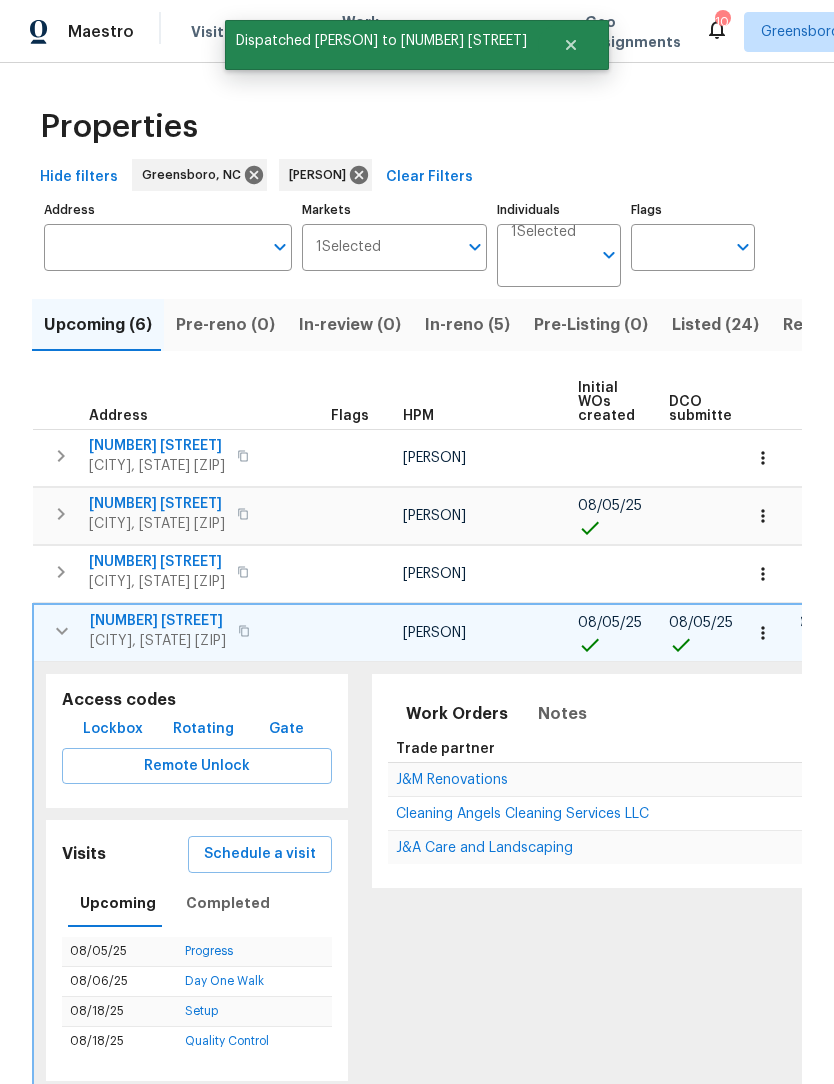 click 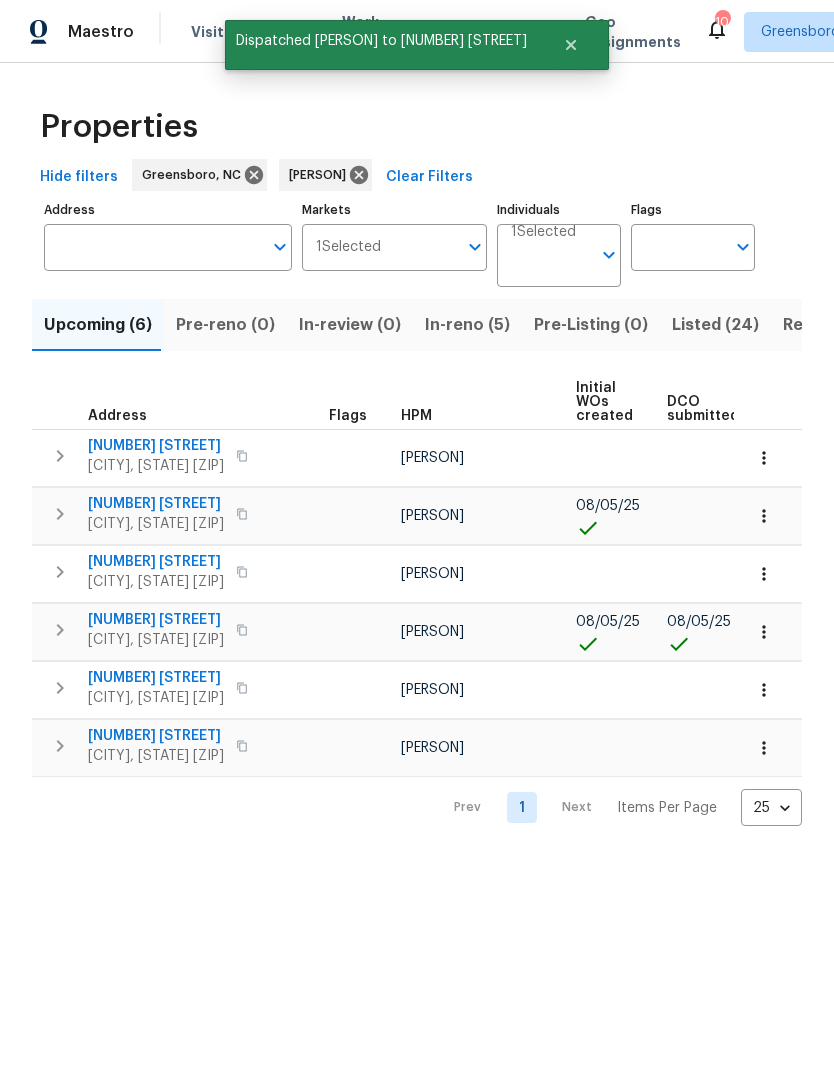 scroll, scrollTop: 0, scrollLeft: 0, axis: both 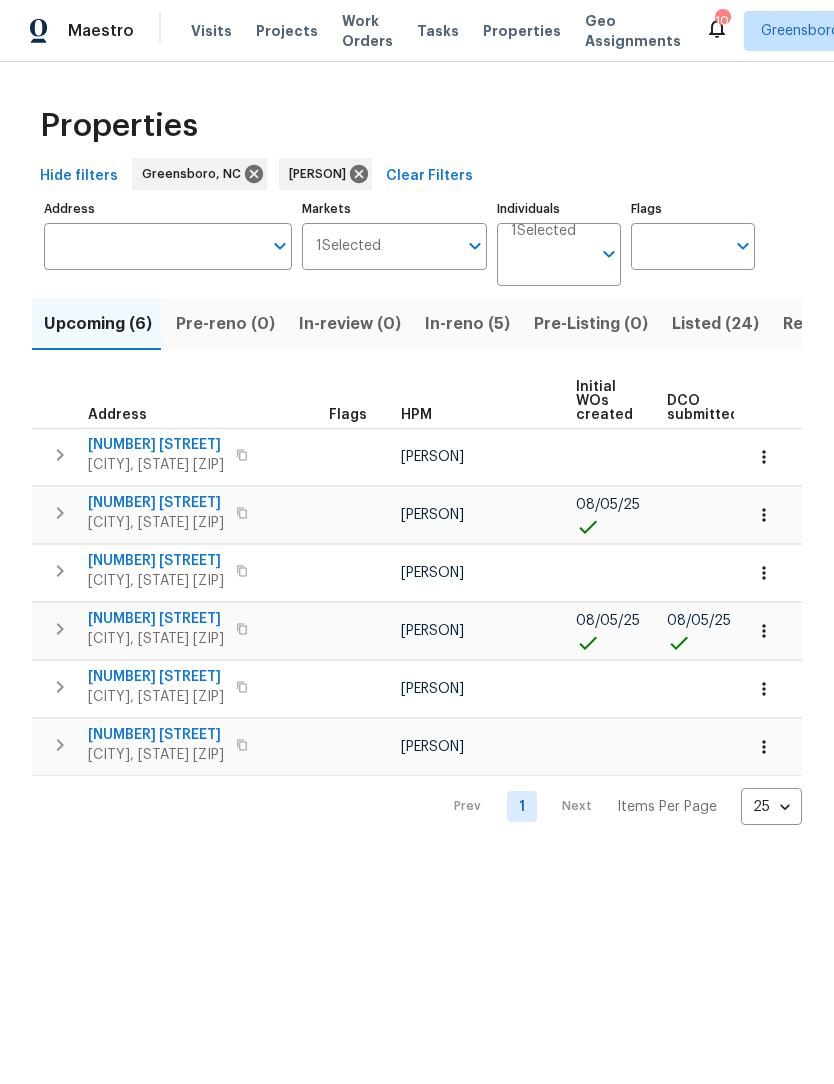 click on "In-reno (5)" at bounding box center [467, 325] 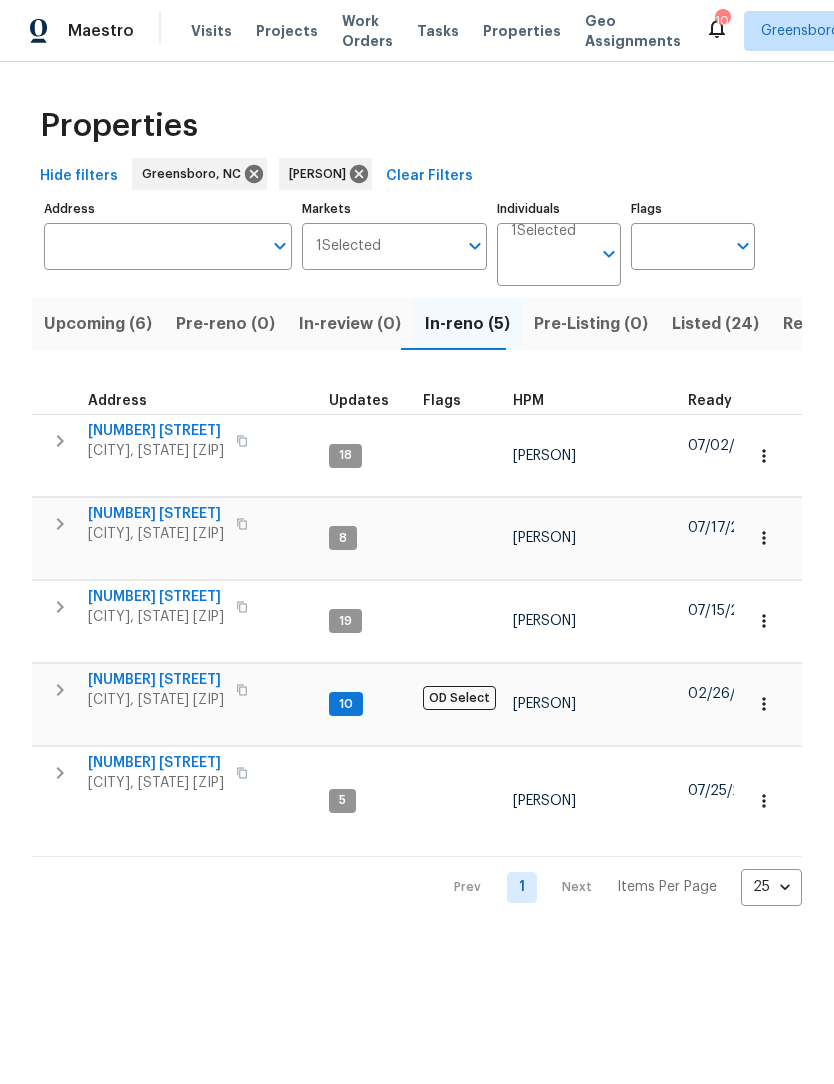 click on "Listed (24)" at bounding box center [715, 325] 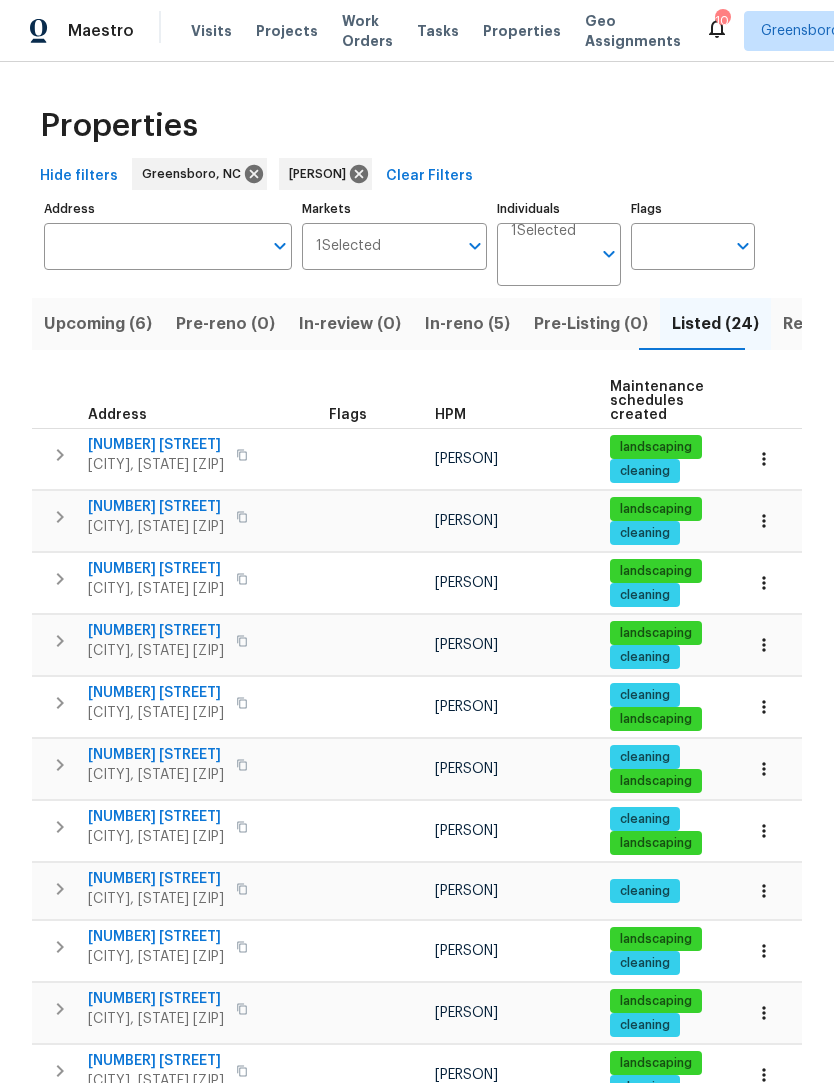 scroll, scrollTop: 1, scrollLeft: 0, axis: vertical 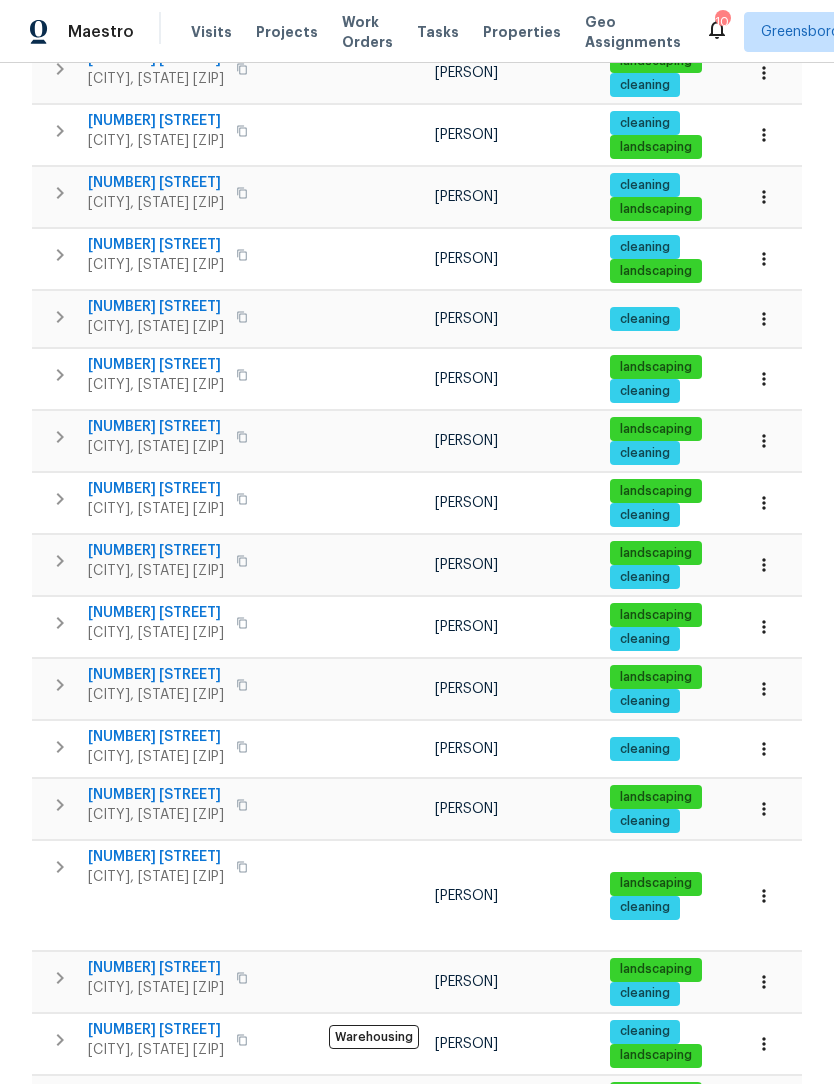 click 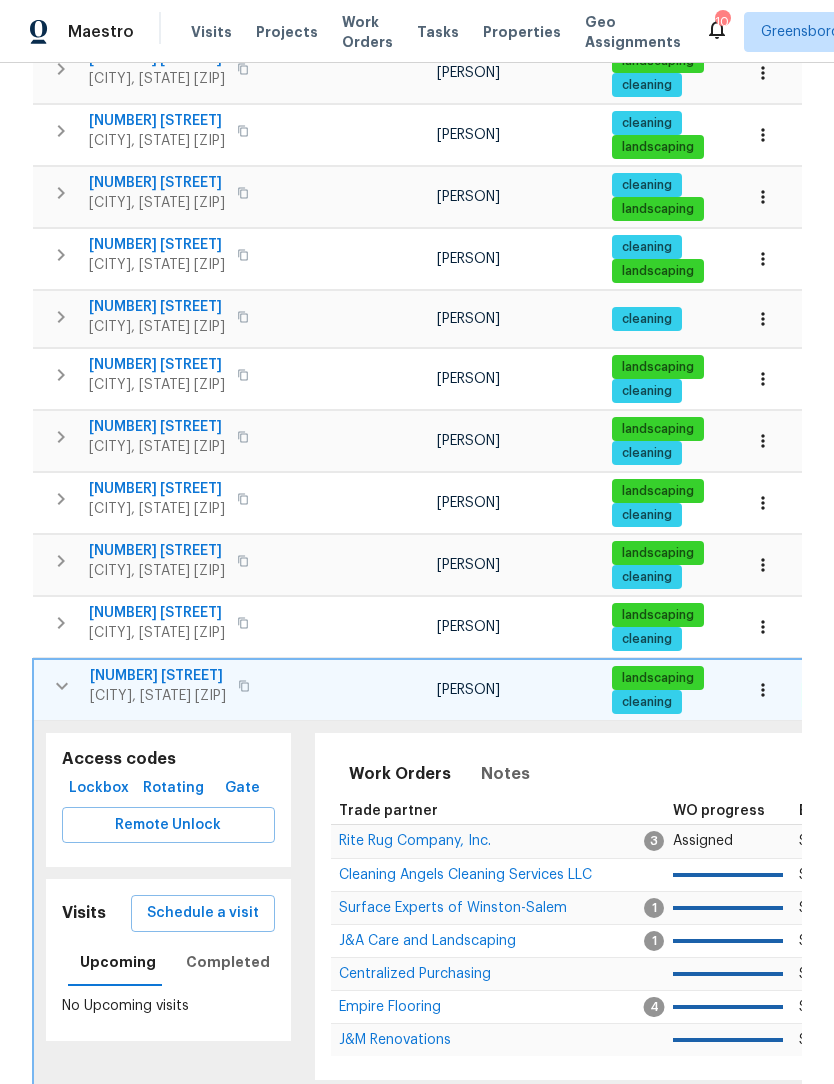 click on "Schedule a visit" at bounding box center [203, 913] 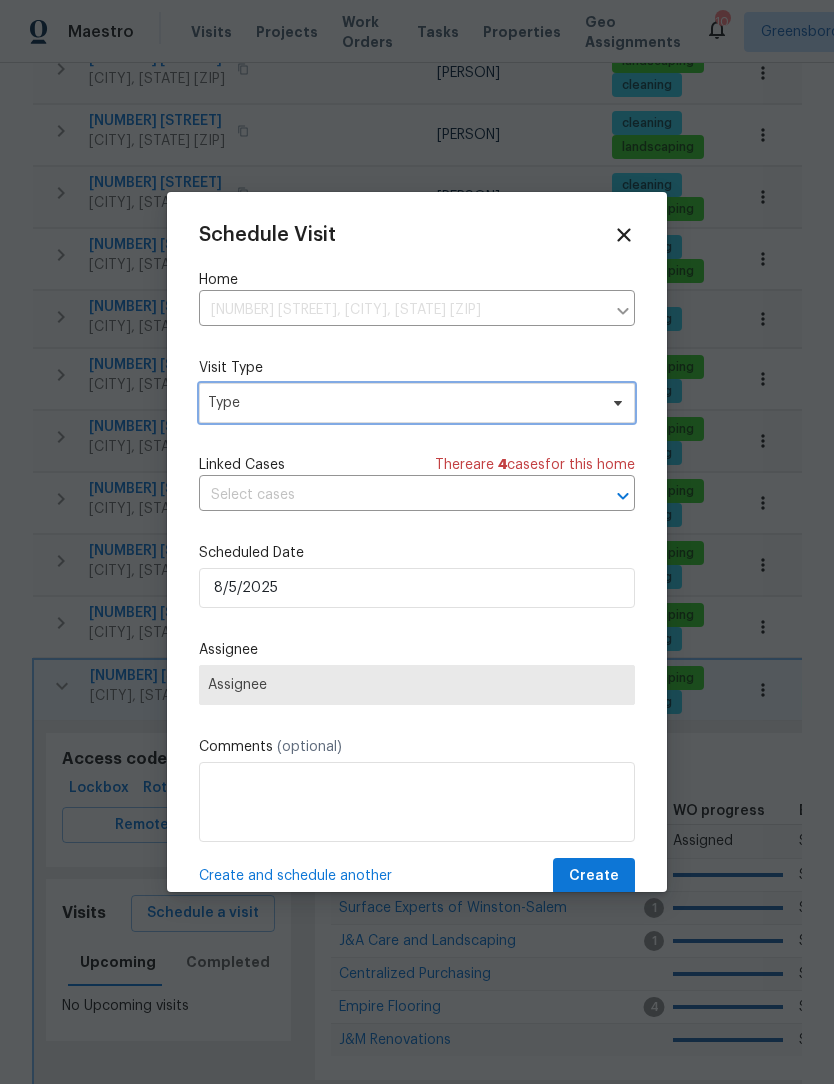click on "Type" at bounding box center [402, 403] 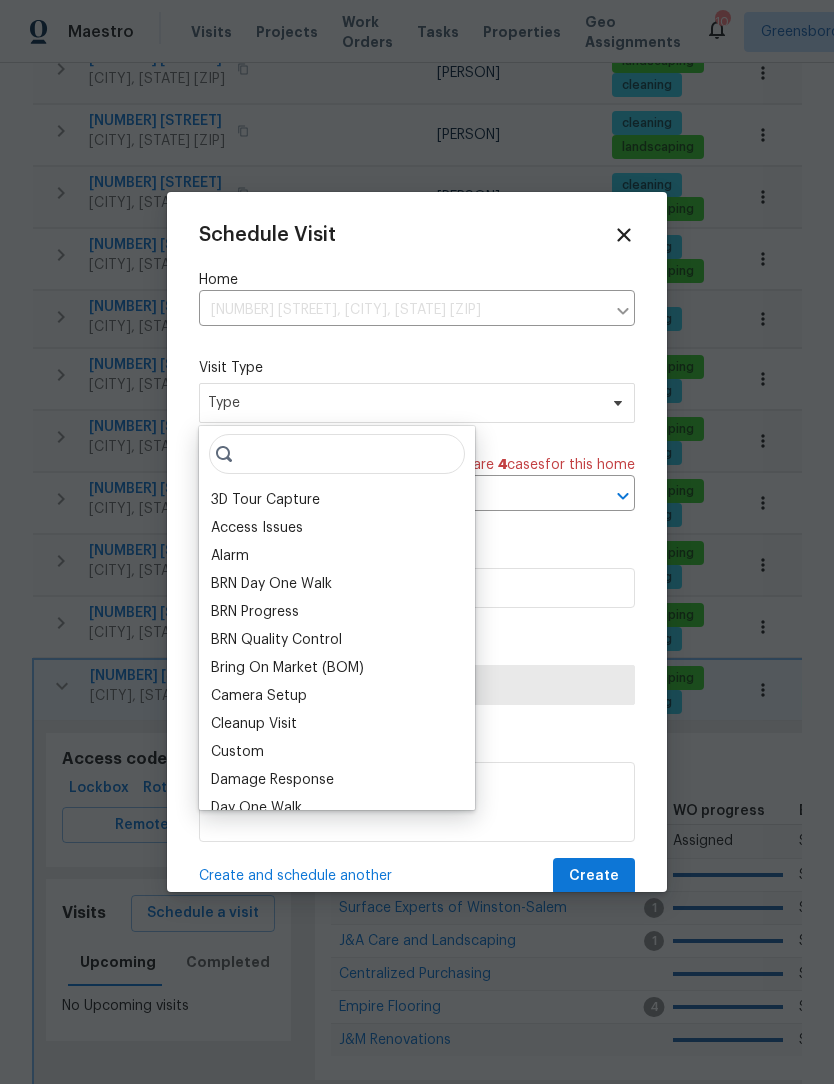 scroll, scrollTop: 0, scrollLeft: 0, axis: both 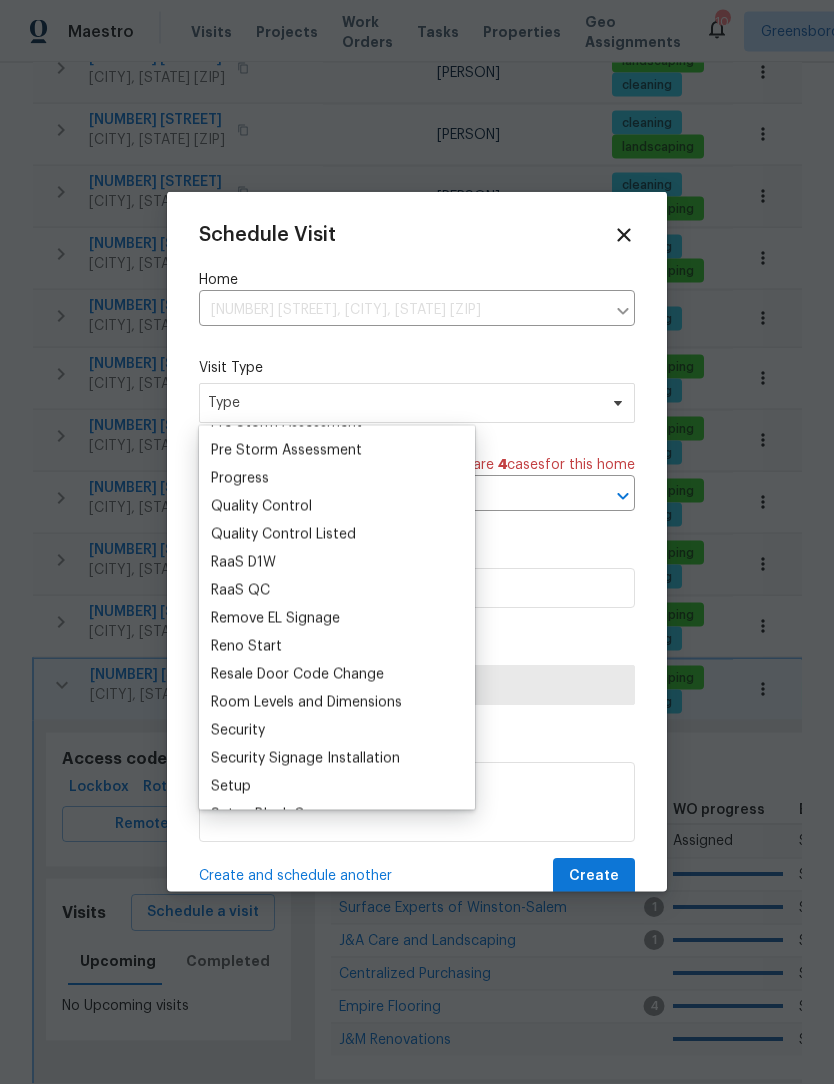 click on "Progress" at bounding box center (240, 479) 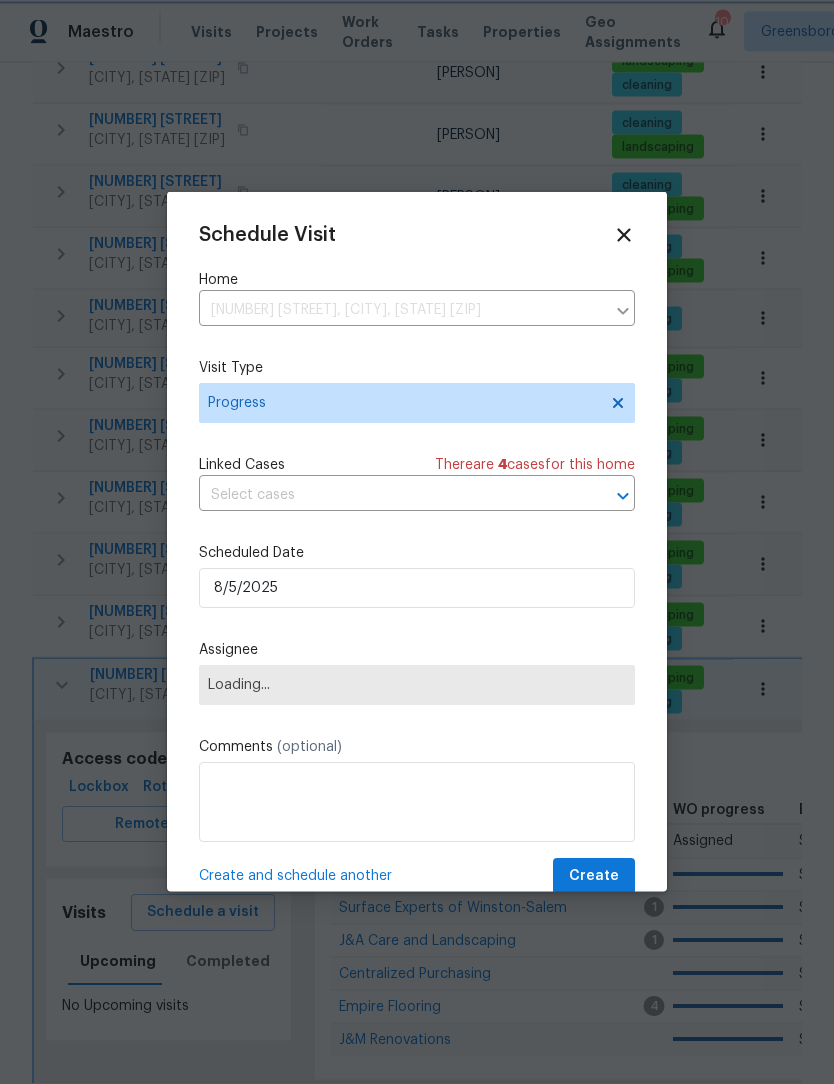 scroll, scrollTop: 1, scrollLeft: 0, axis: vertical 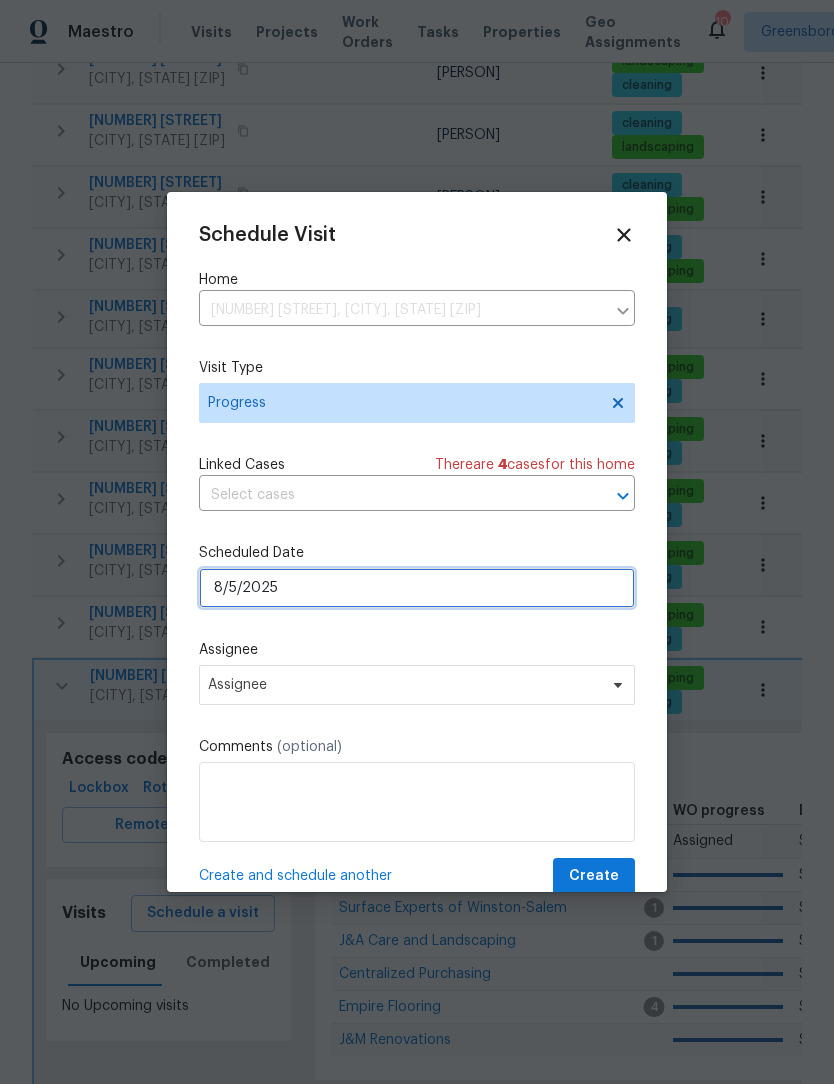click on "8/5/2025" at bounding box center (417, 588) 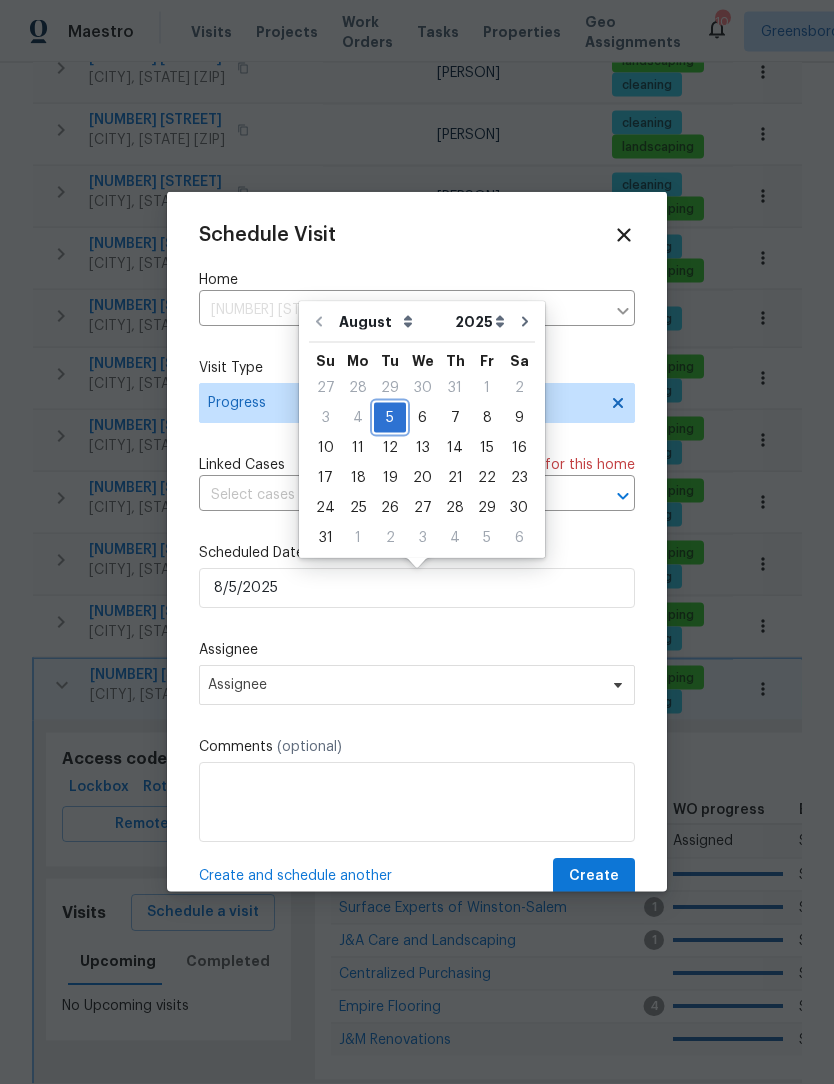 click on "5" at bounding box center [390, 418] 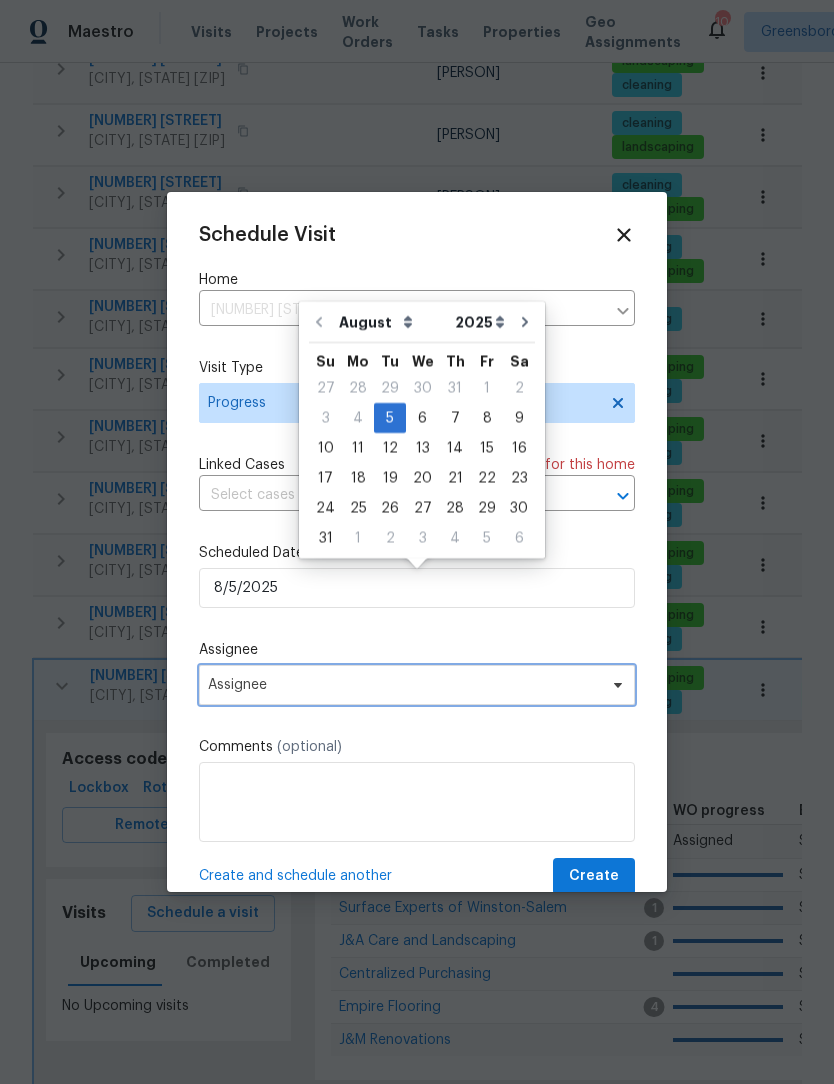 click on "Assignee" at bounding box center (404, 685) 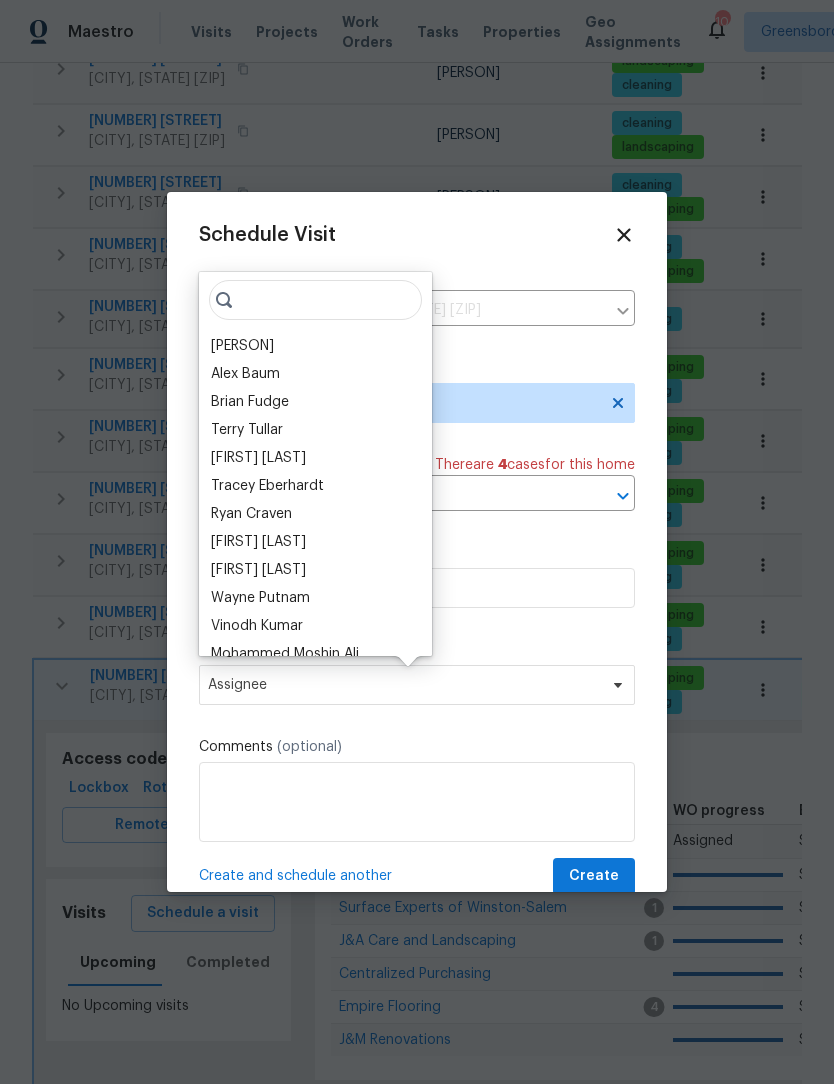 click on "[PERSON]" at bounding box center [242, 346] 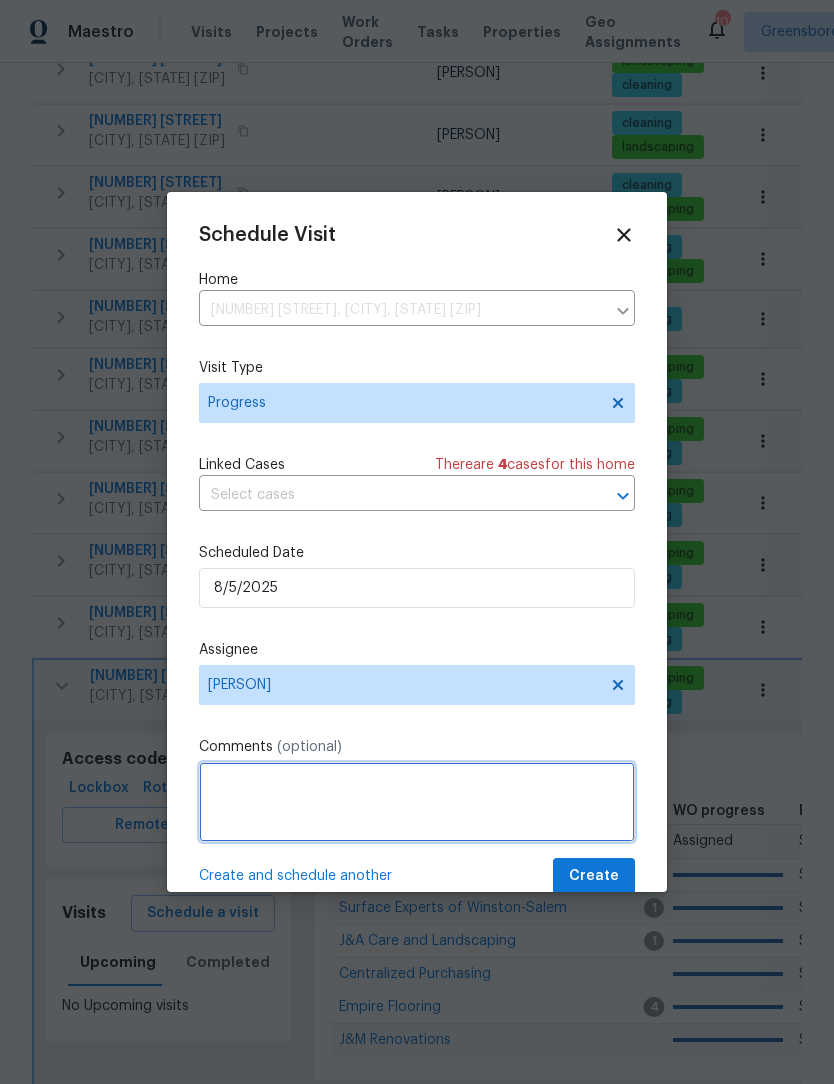 click at bounding box center [417, 802] 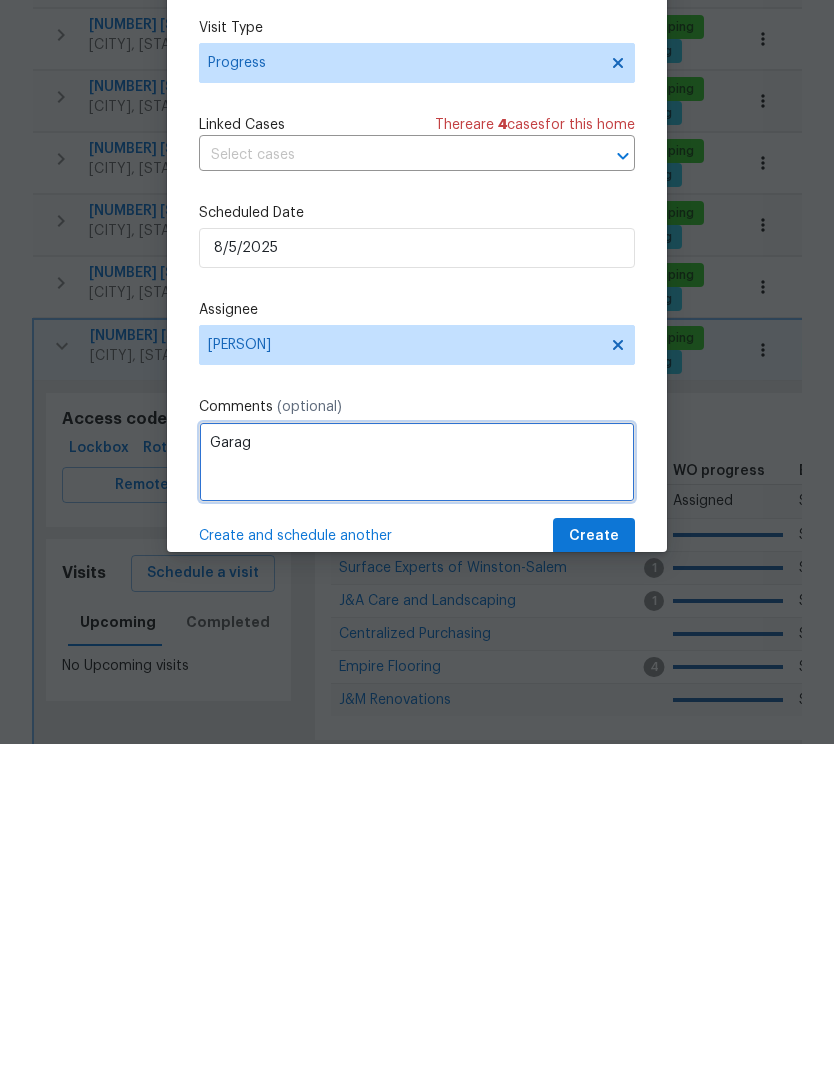 scroll, scrollTop: 66, scrollLeft: 0, axis: vertical 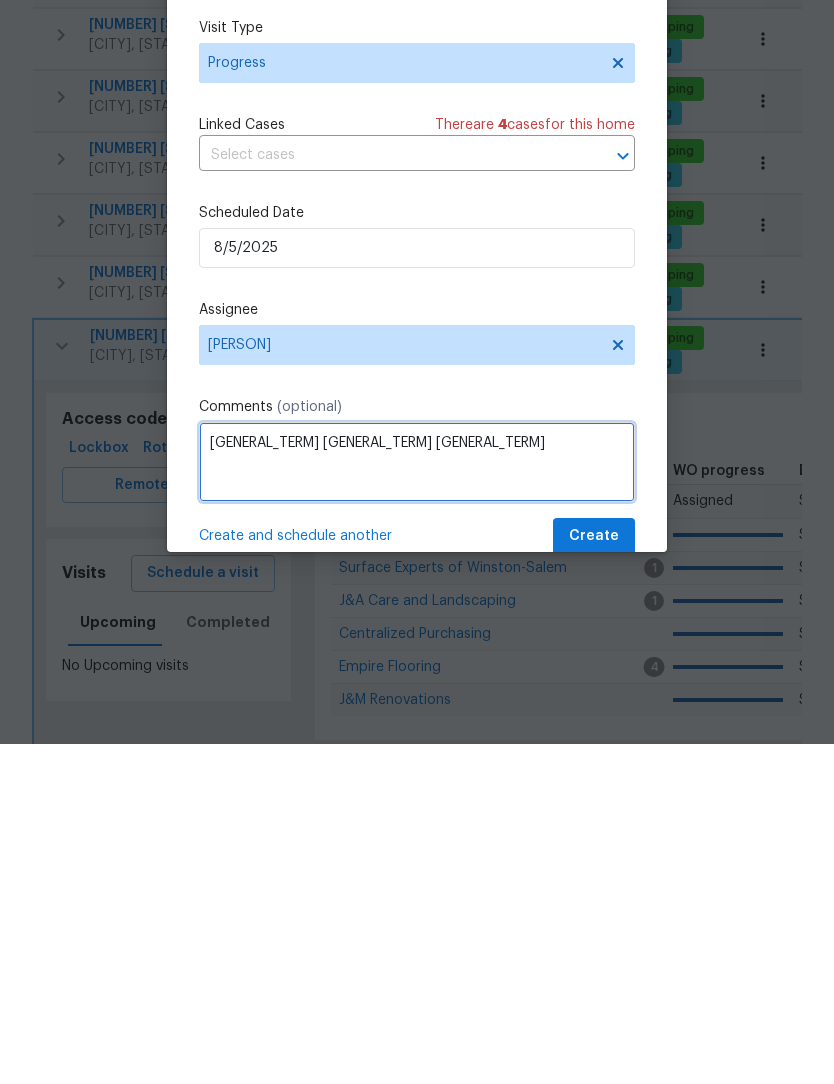 type on "[GENERAL_TERM] [GENERAL_TERM] [GENERAL_TERM]" 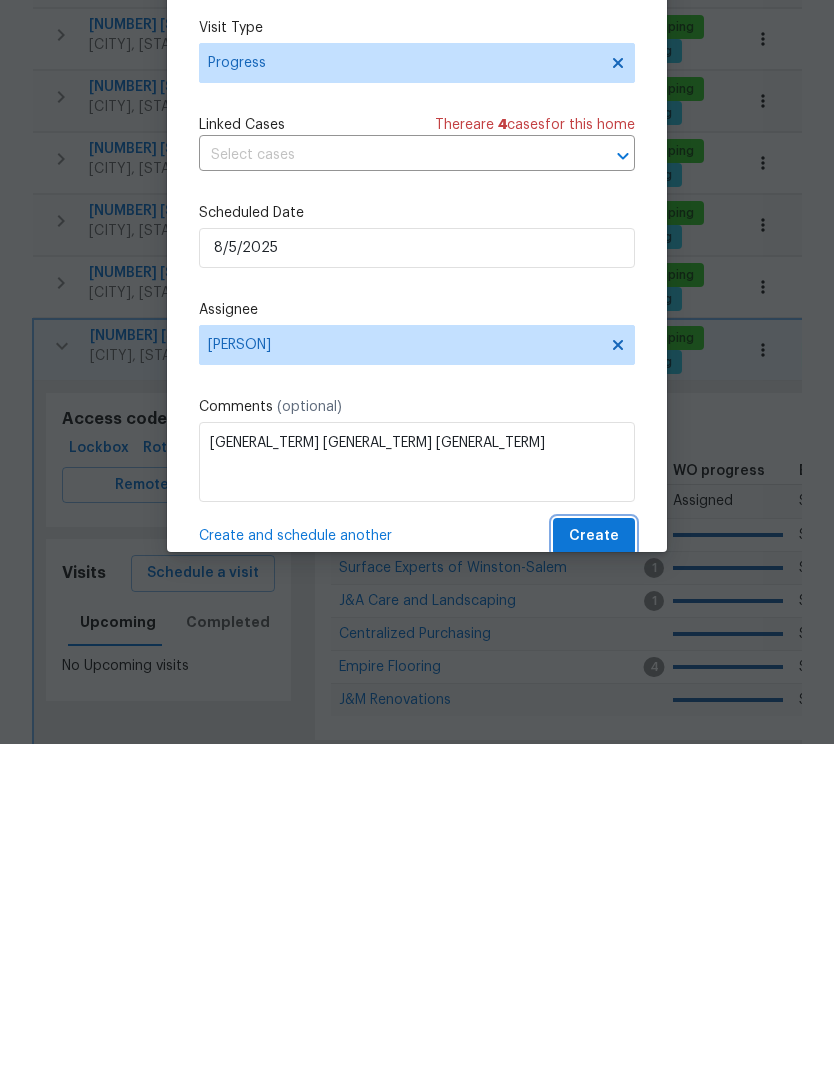click on "Create" at bounding box center [594, 876] 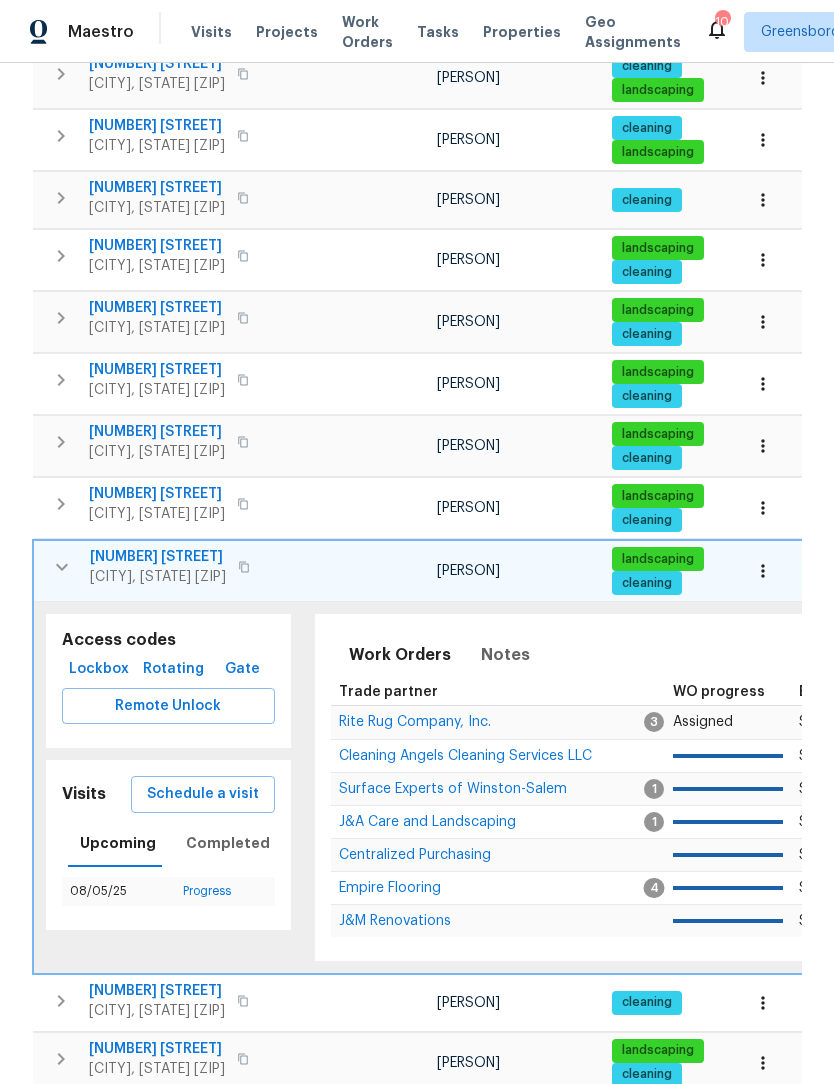 scroll, scrollTop: 686, scrollLeft: 0, axis: vertical 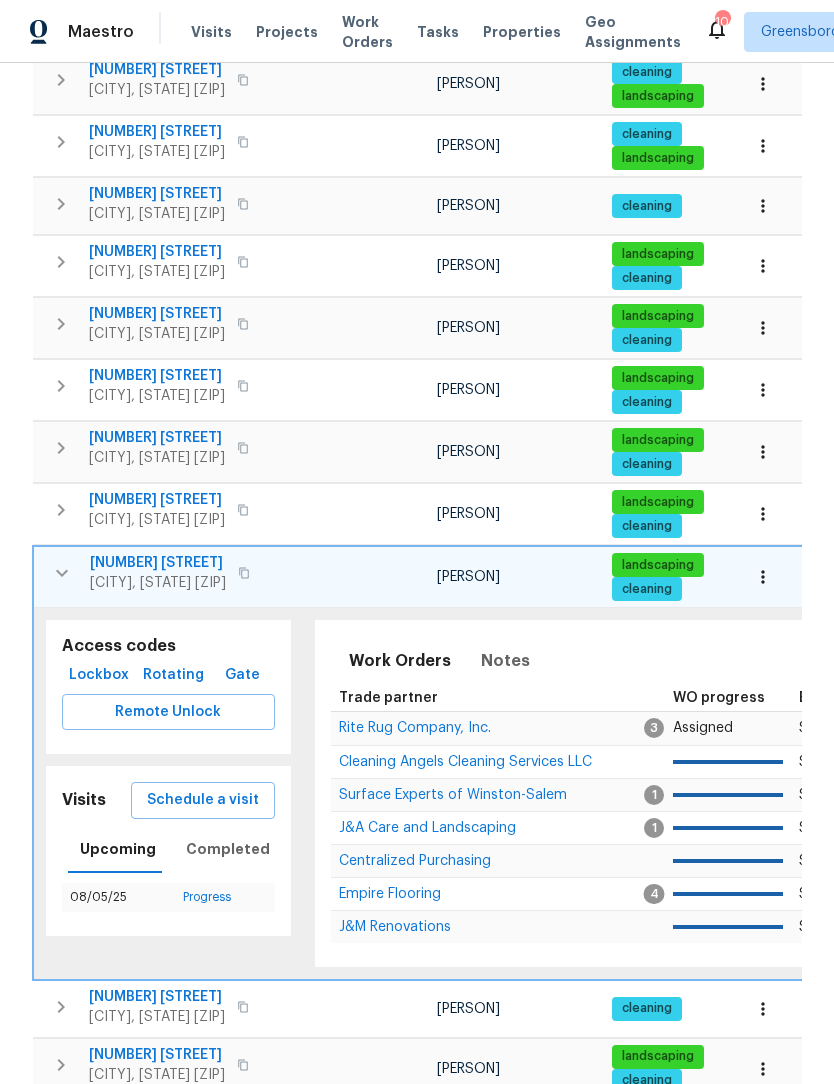 click on "[NUMBER] [STREET]" at bounding box center [158, 563] 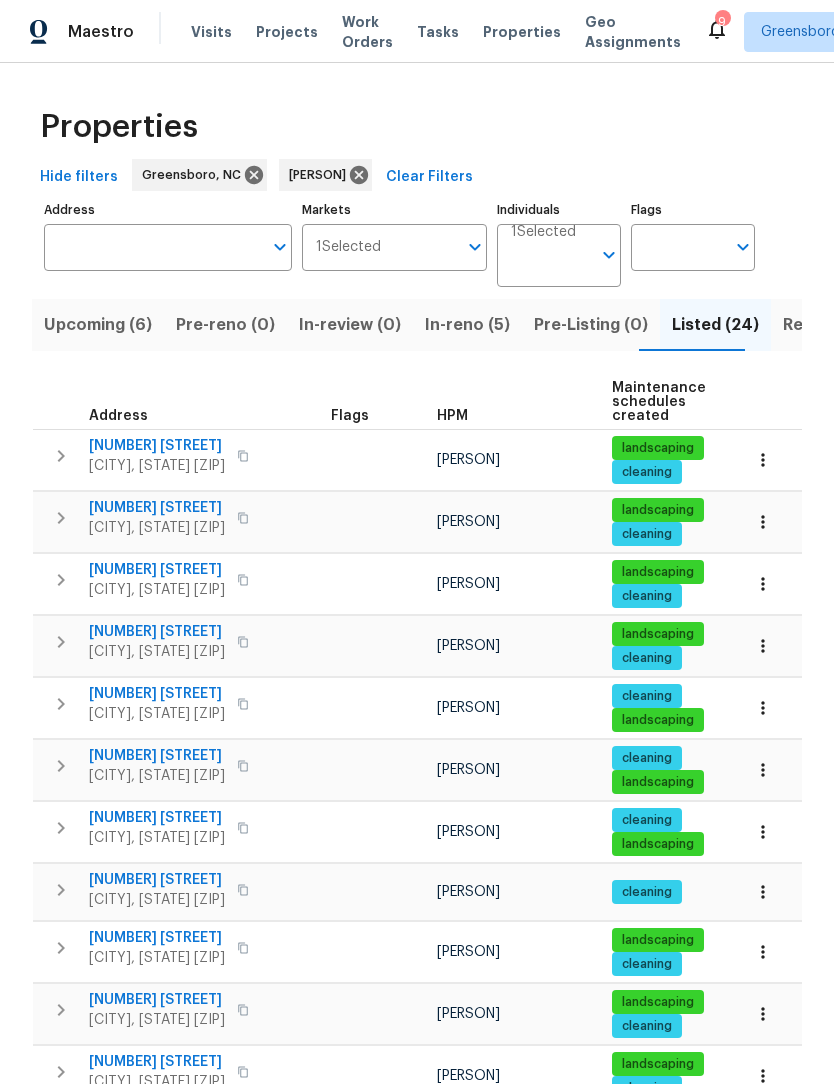 scroll, scrollTop: 0, scrollLeft: 0, axis: both 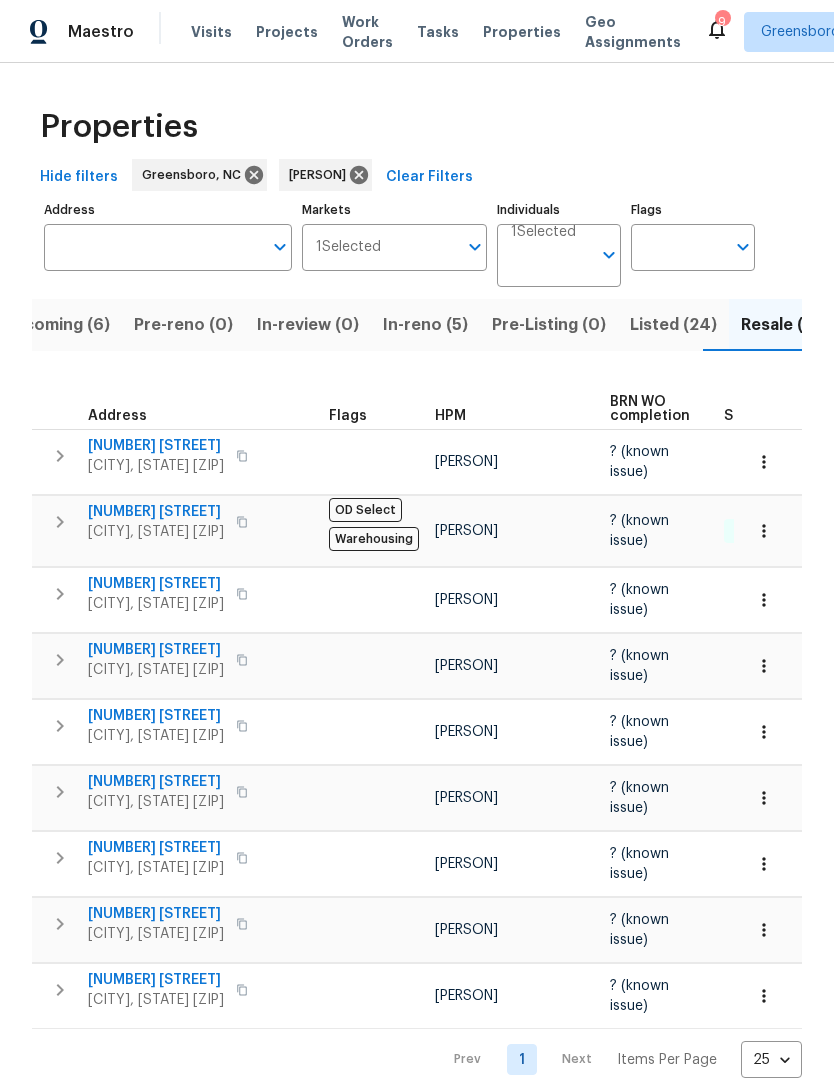click on "In-reno (5)" at bounding box center [425, 325] 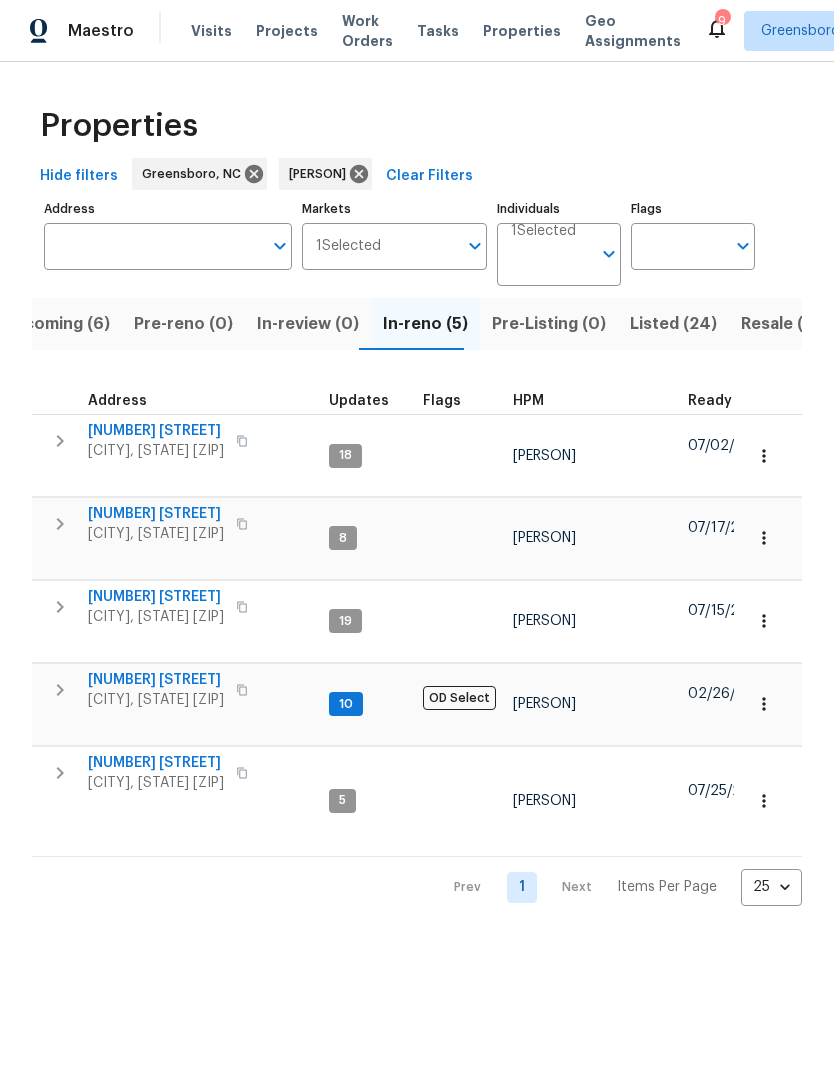 click 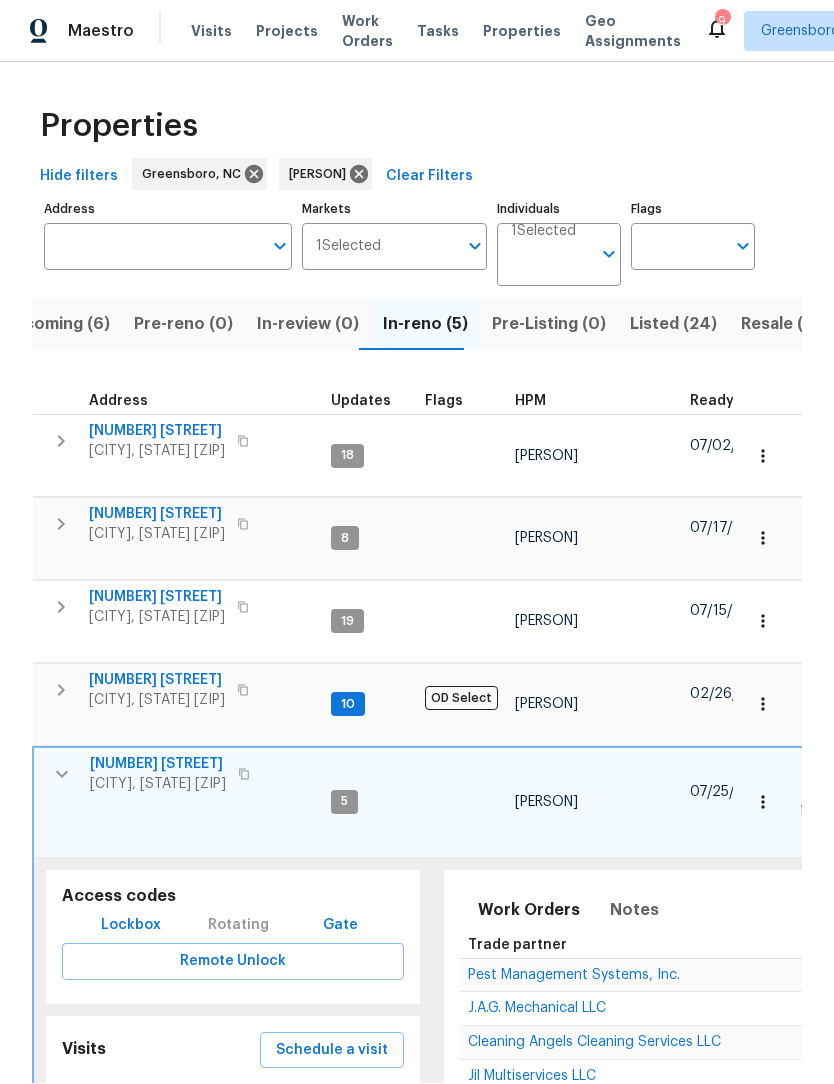 scroll, scrollTop: 1, scrollLeft: 0, axis: vertical 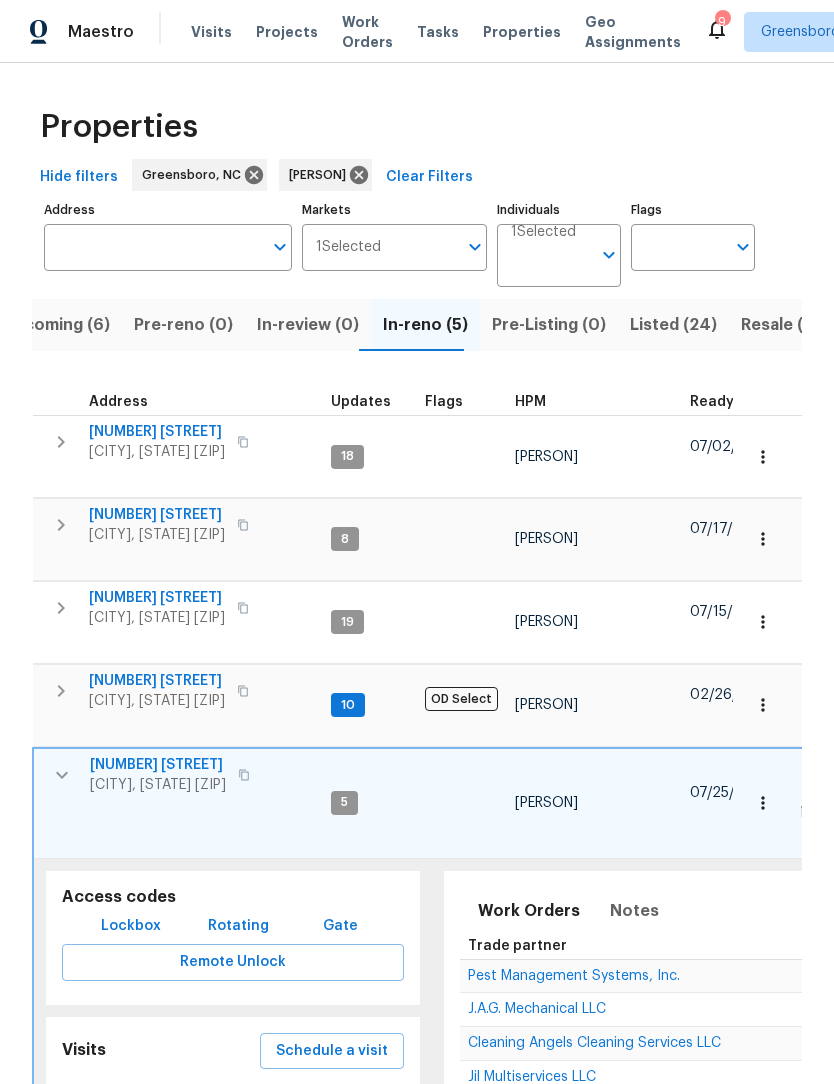 click on "Schedule a visit" at bounding box center (332, 1051) 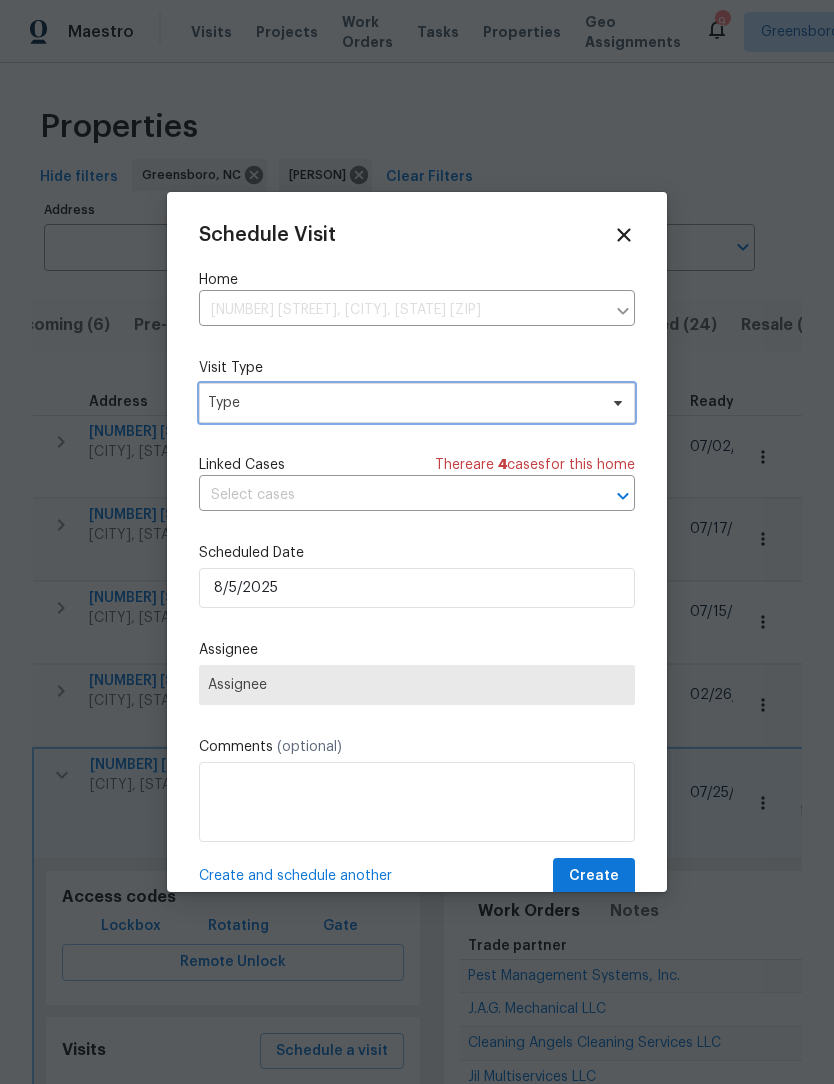 click on "Type" at bounding box center (402, 403) 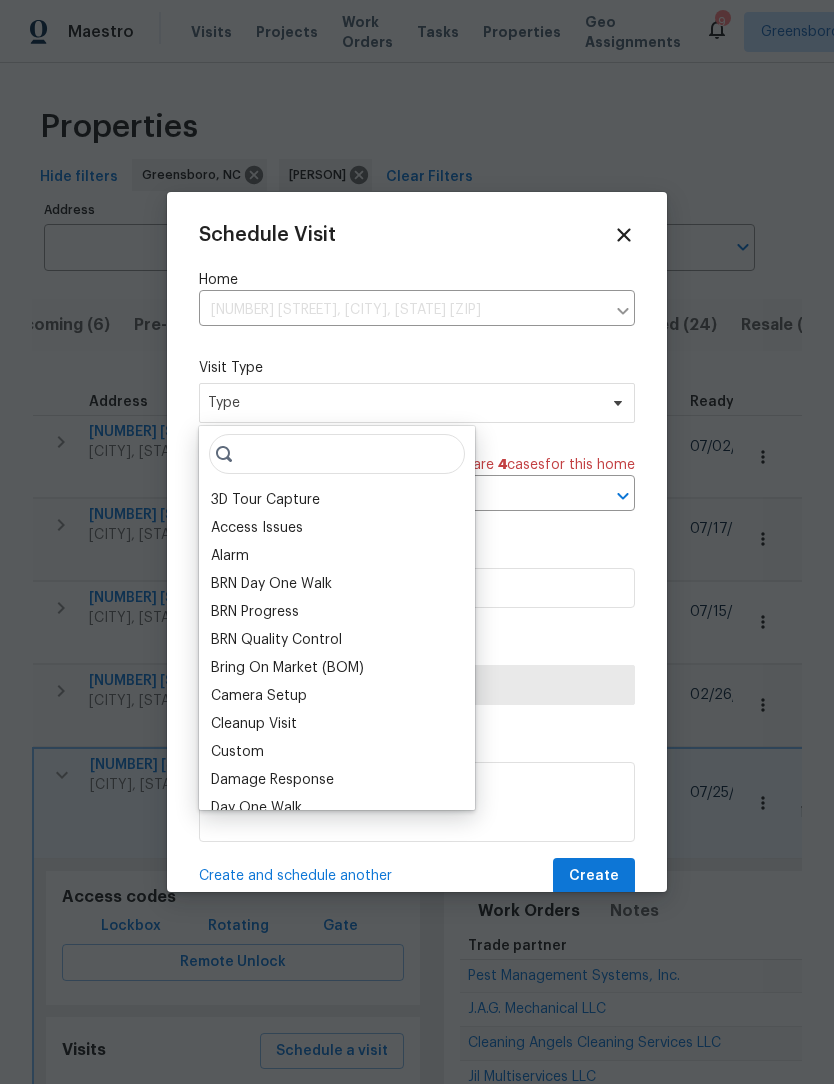 scroll, scrollTop: 0, scrollLeft: 0, axis: both 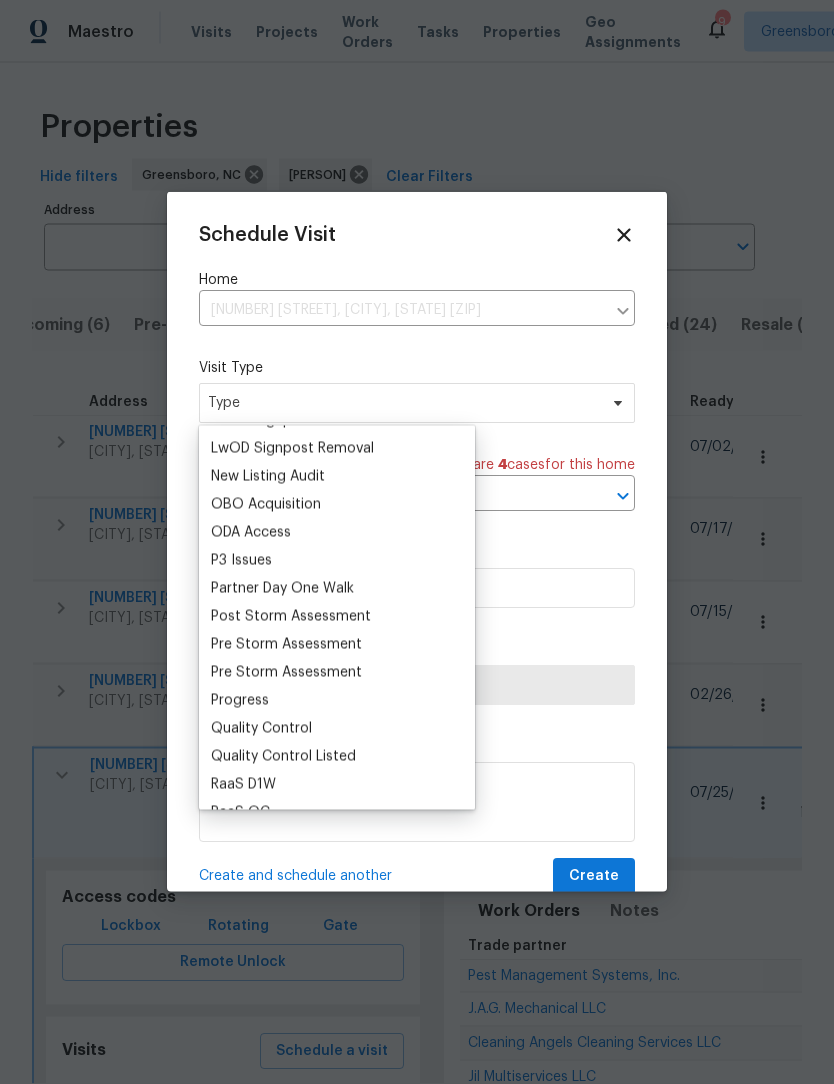 click on "Progress" at bounding box center [240, 701] 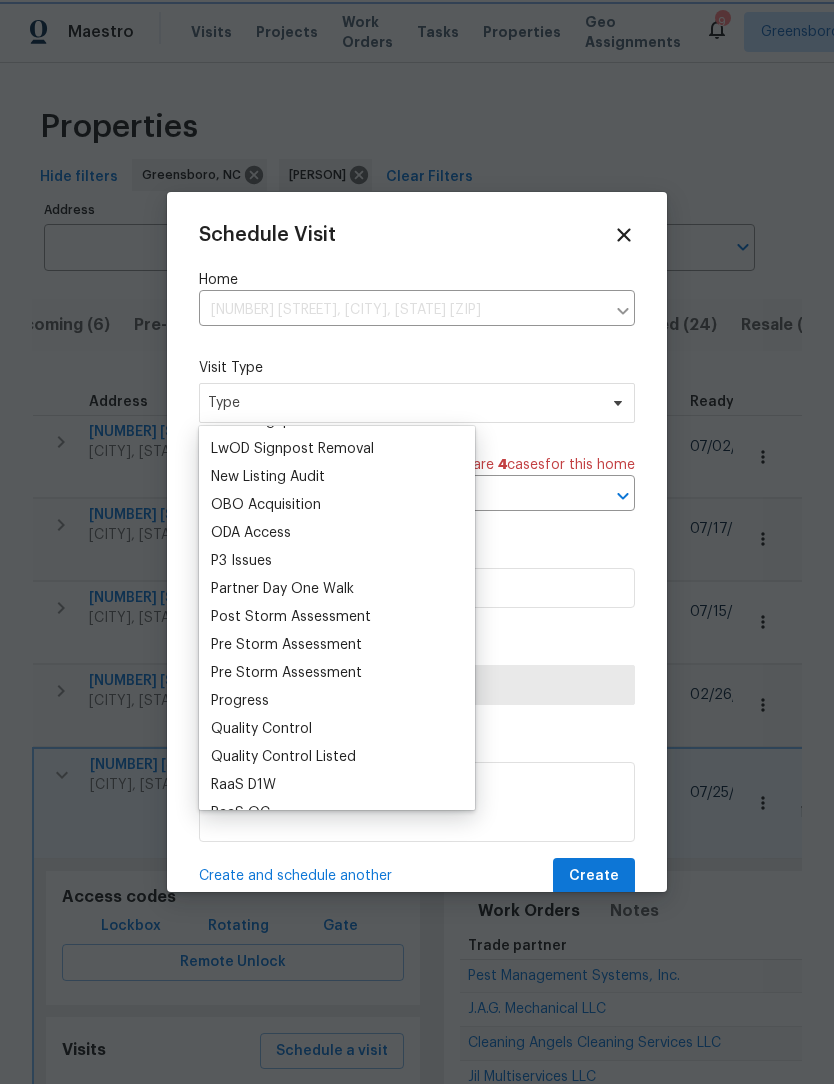 scroll, scrollTop: 1, scrollLeft: 0, axis: vertical 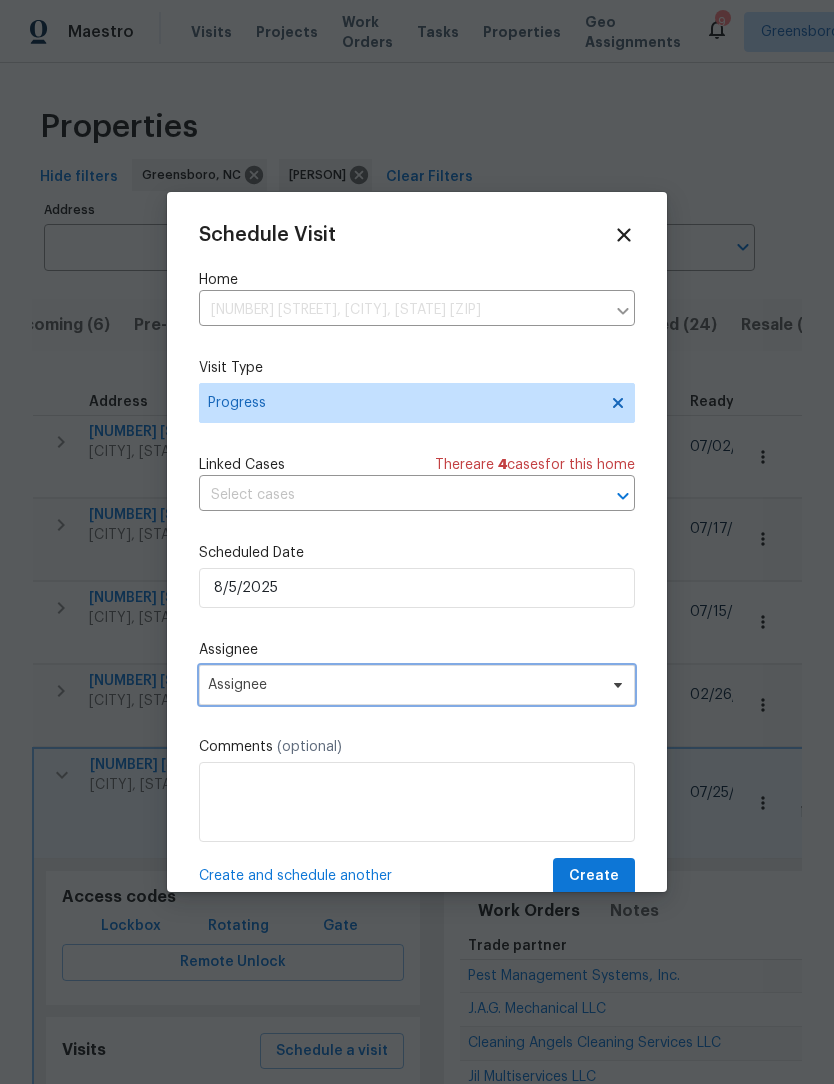 click on "Assignee" at bounding box center [404, 685] 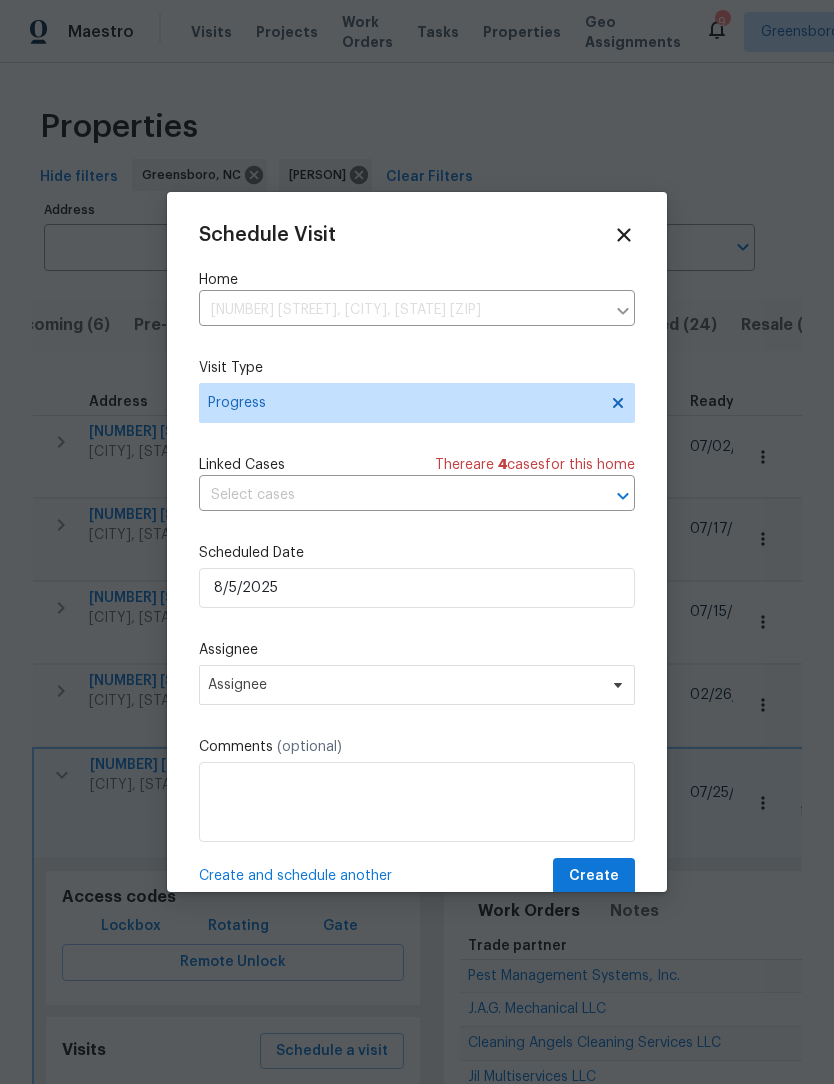 scroll, scrollTop: 0, scrollLeft: 0, axis: both 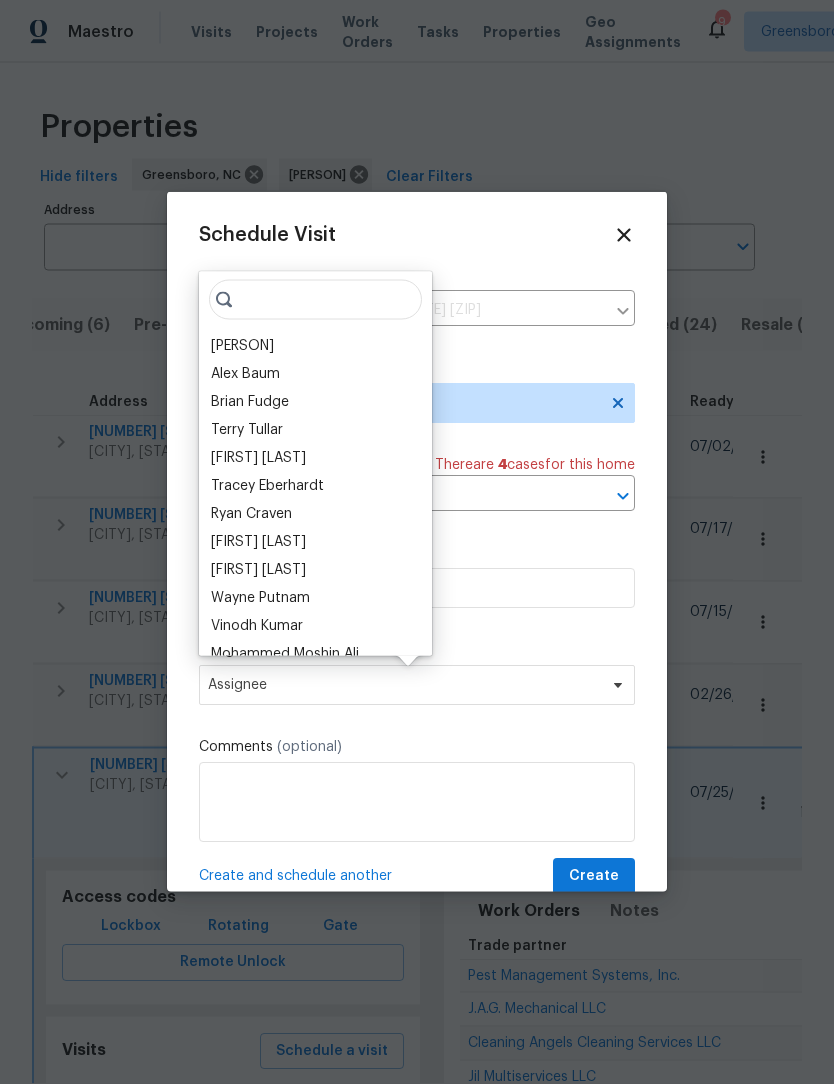 click on "[PERSON]" at bounding box center (242, 346) 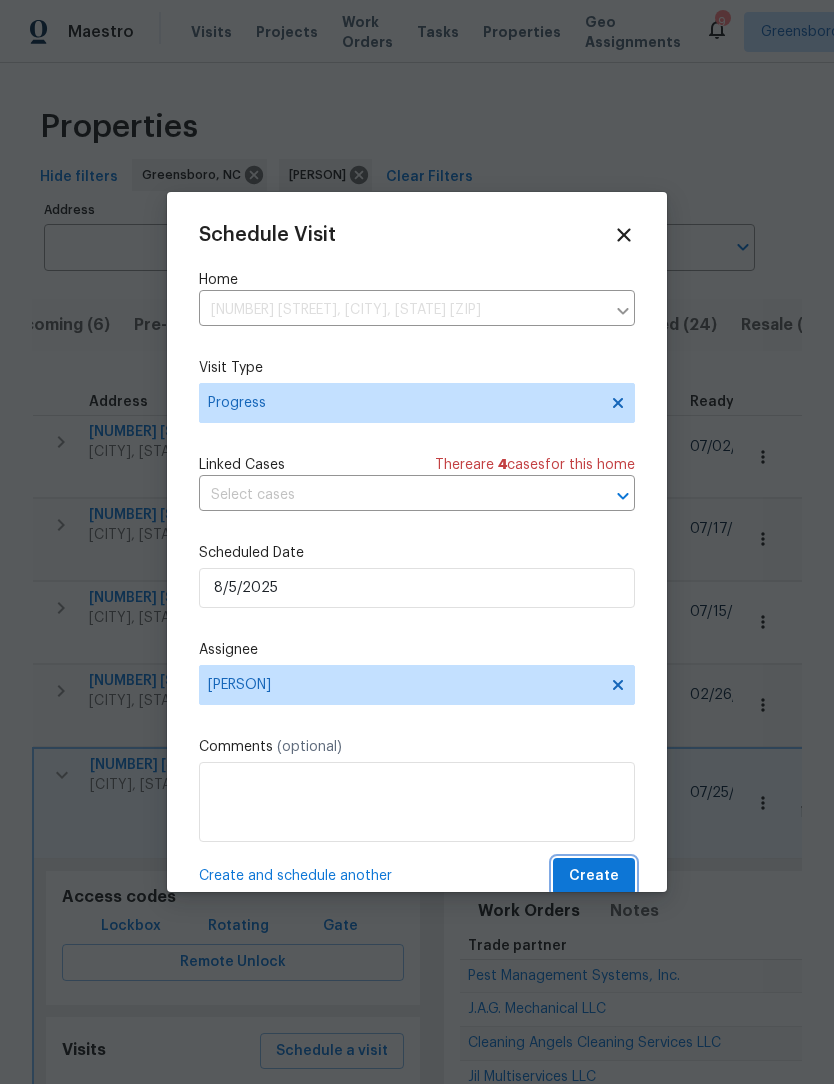 click on "Create" at bounding box center (594, 876) 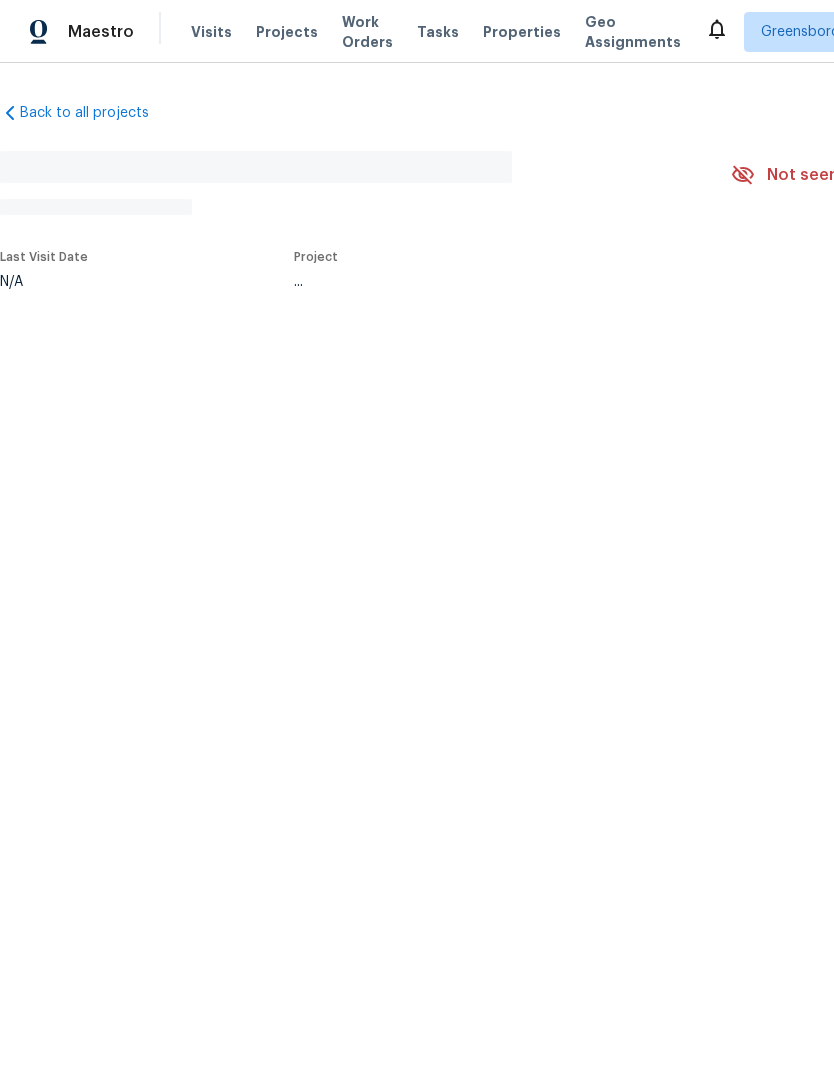 scroll, scrollTop: 0, scrollLeft: 0, axis: both 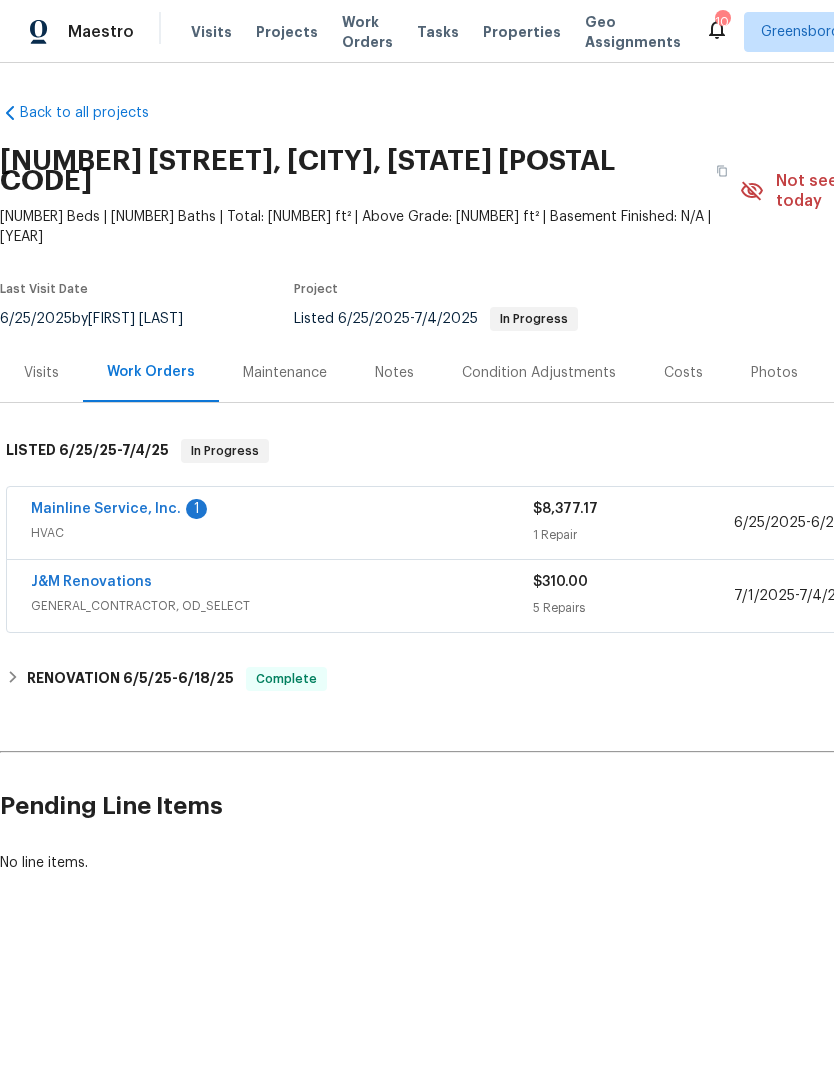 click on "Mainline Service, Inc." at bounding box center (106, 509) 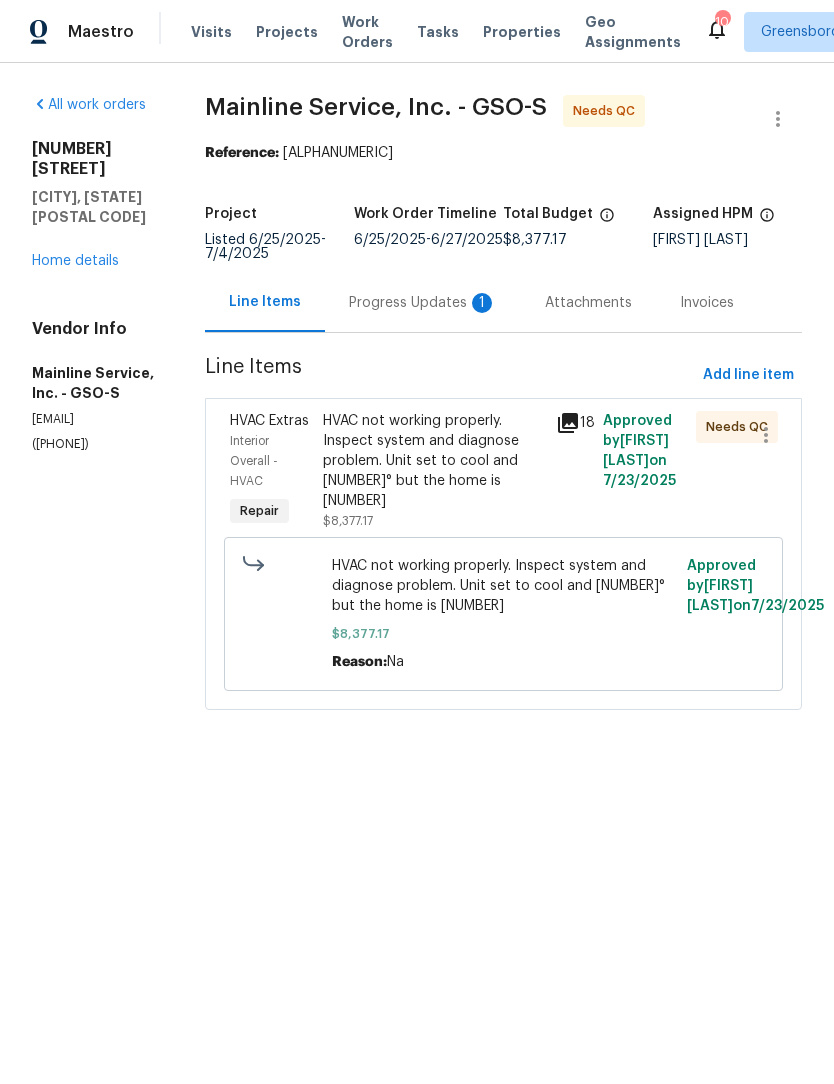 click on "Progress Updates 1" at bounding box center (423, 303) 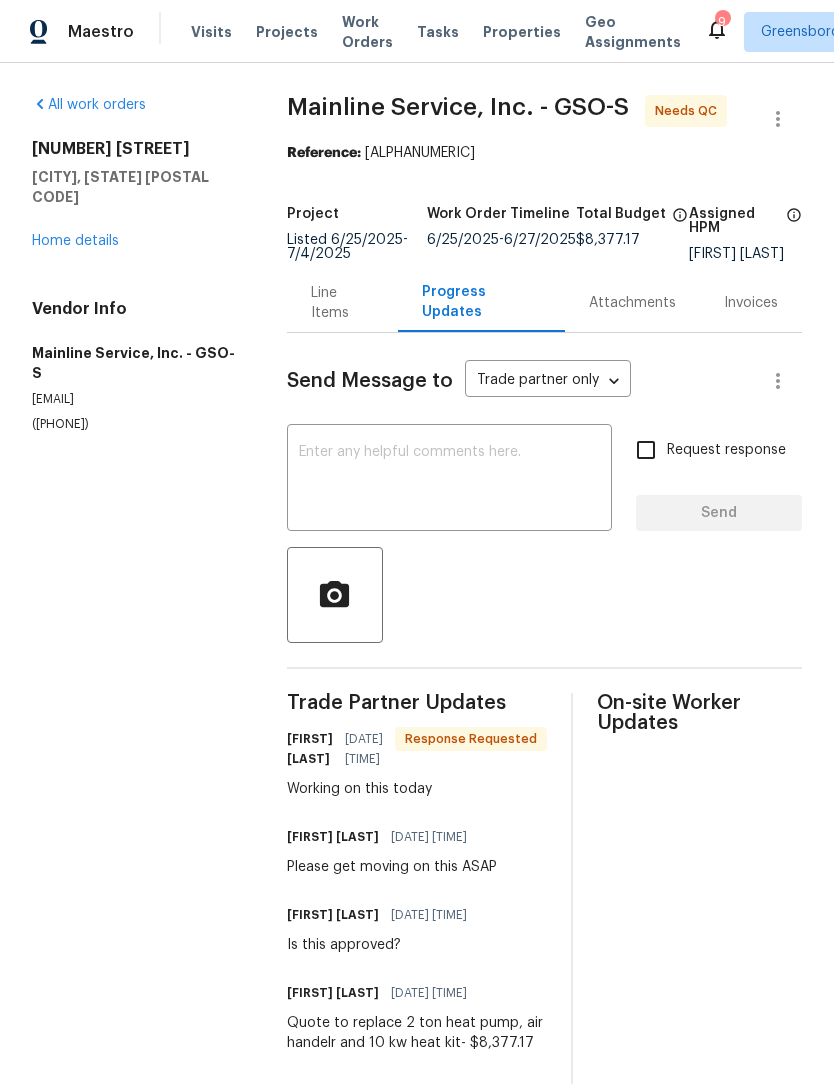 click at bounding box center [449, 480] 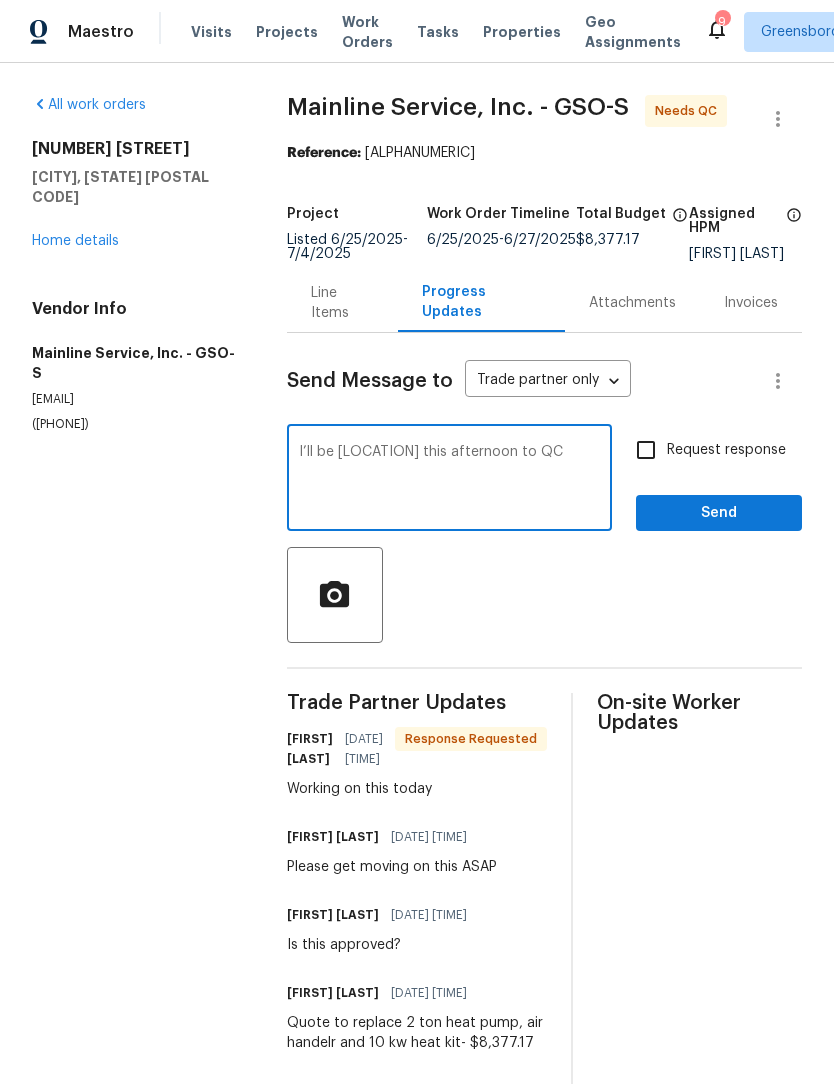 click on "I’ll be outside this afternoon to QC" at bounding box center (449, 480) 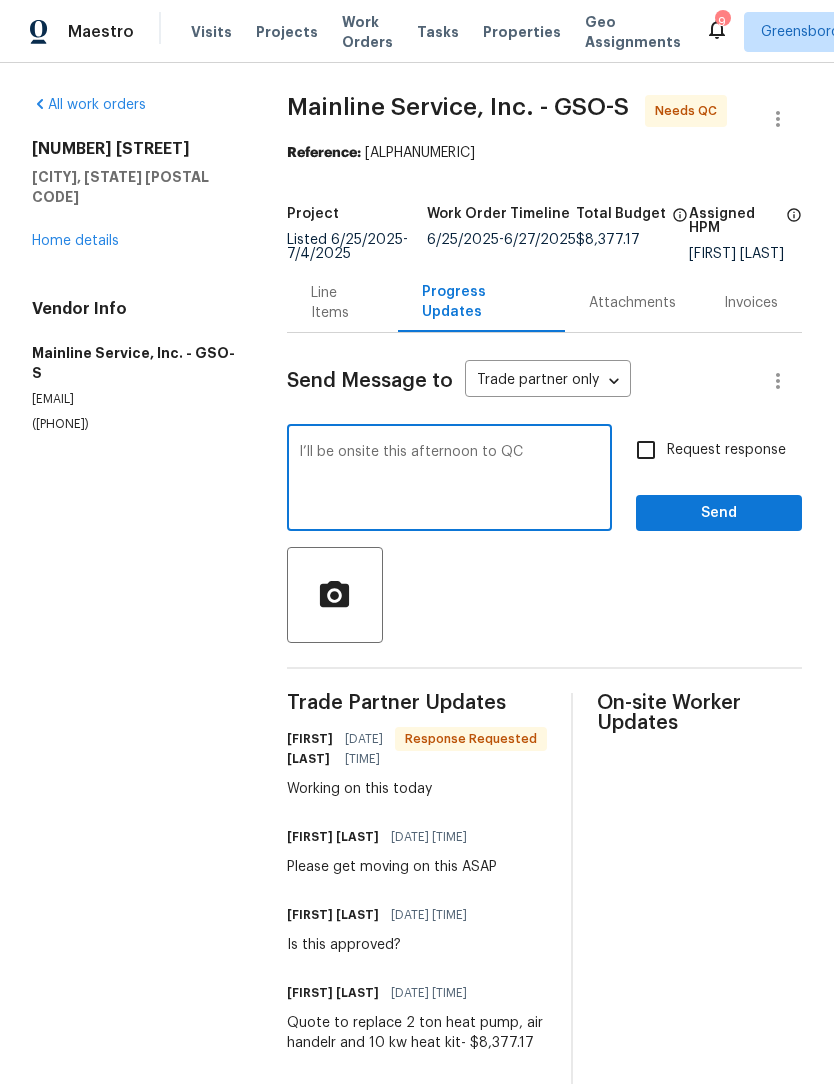 type on "I’ll be onsite this afternoon to QC" 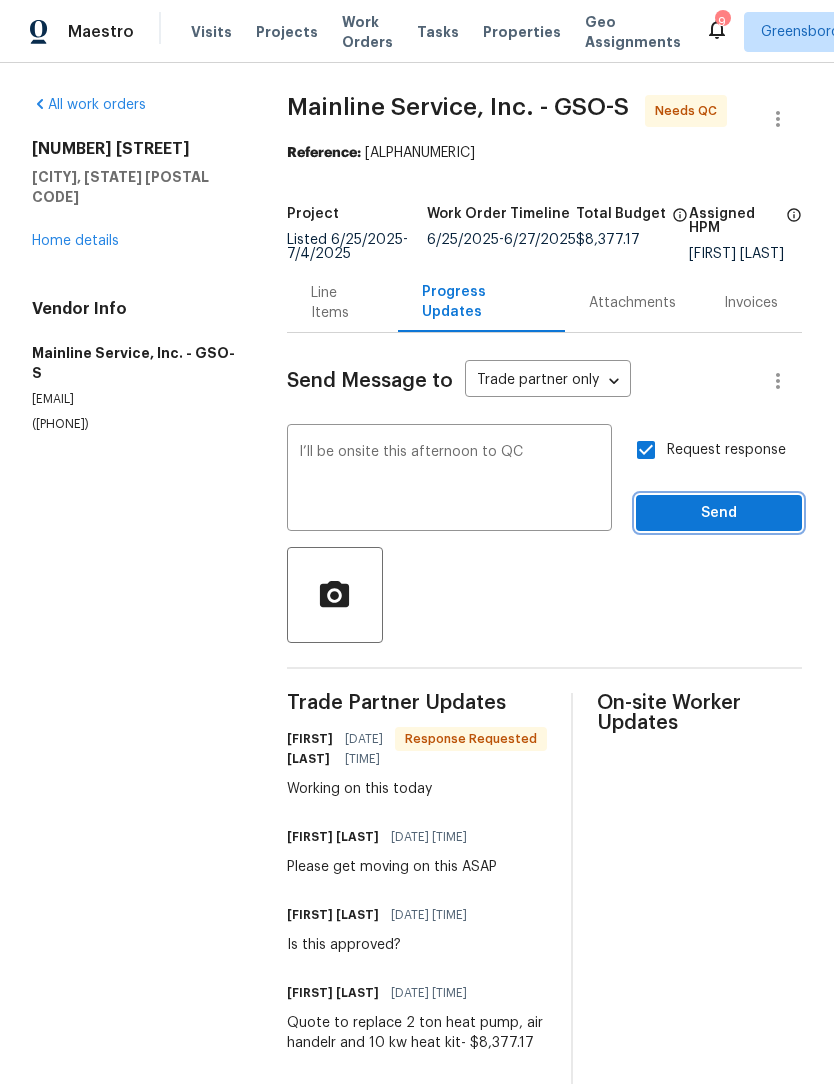 click on "Send" at bounding box center [719, 513] 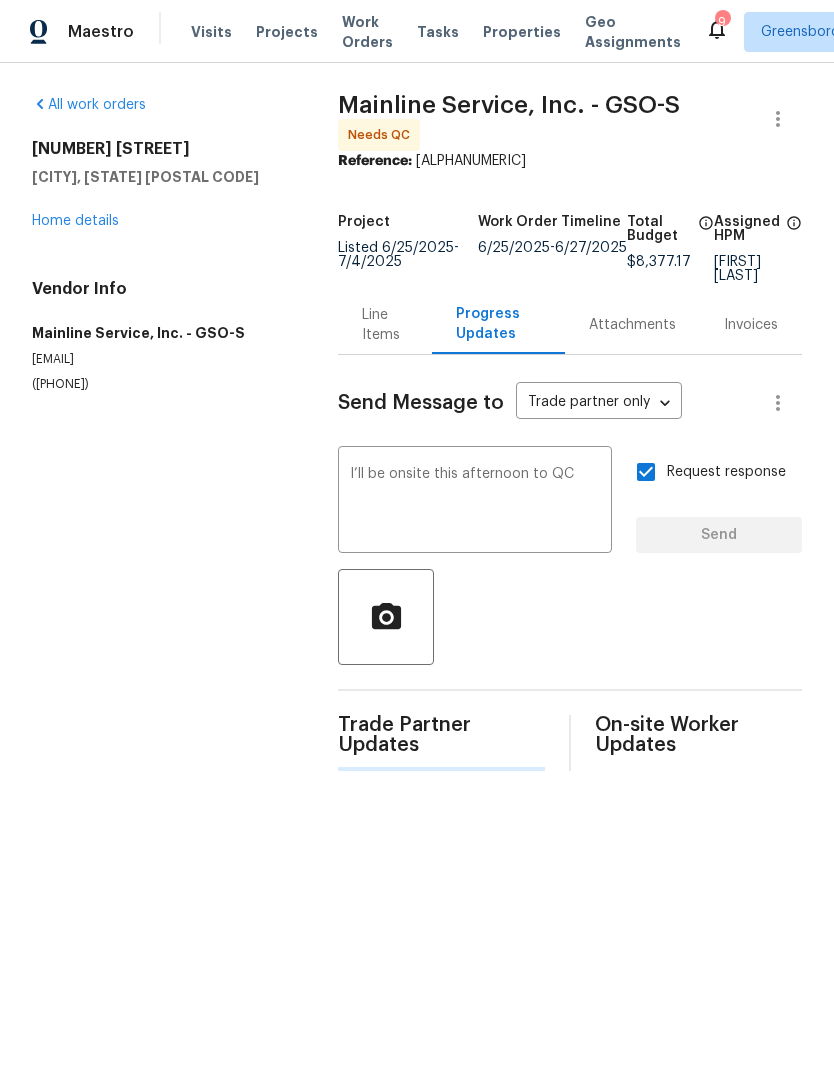 type 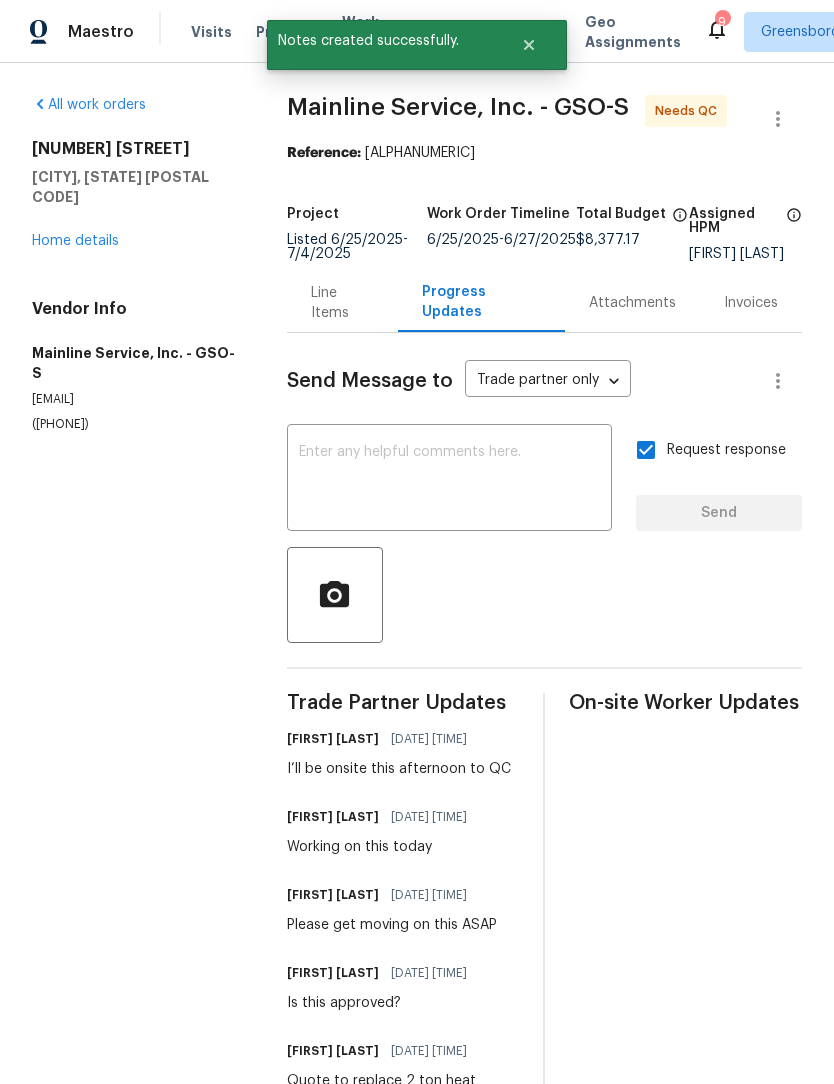 click on "Home details" at bounding box center (75, 241) 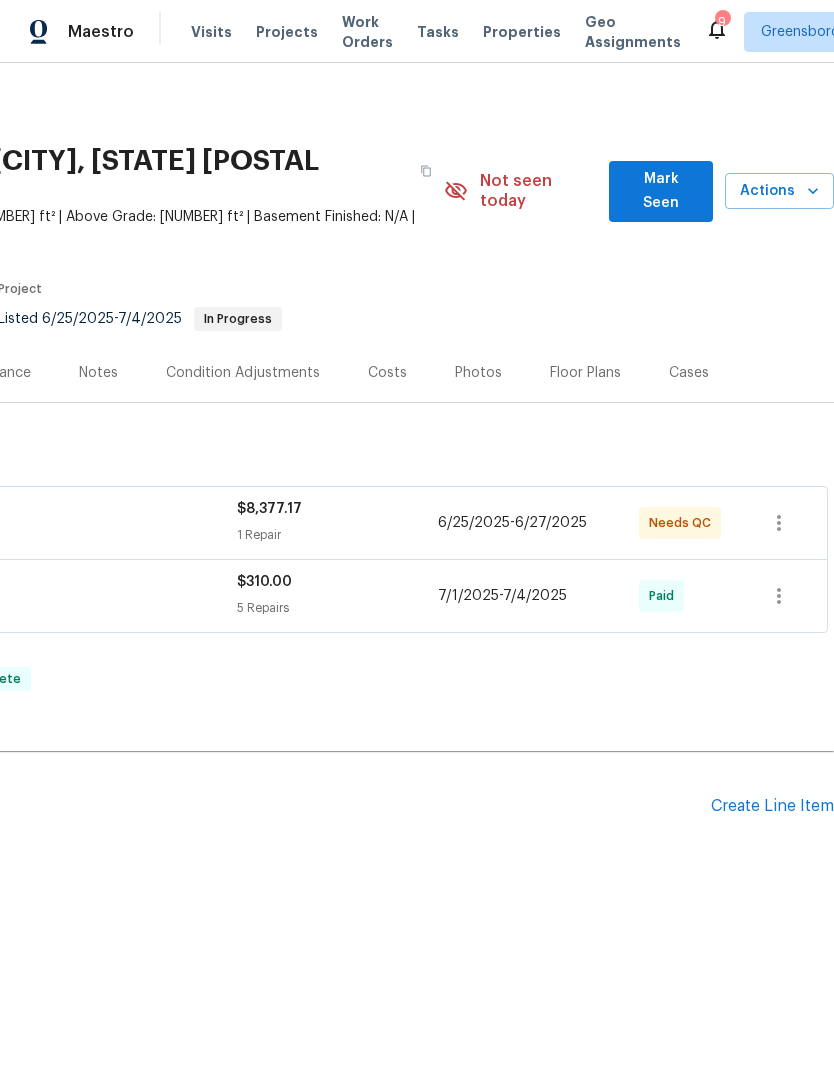 scroll, scrollTop: 0, scrollLeft: 296, axis: horizontal 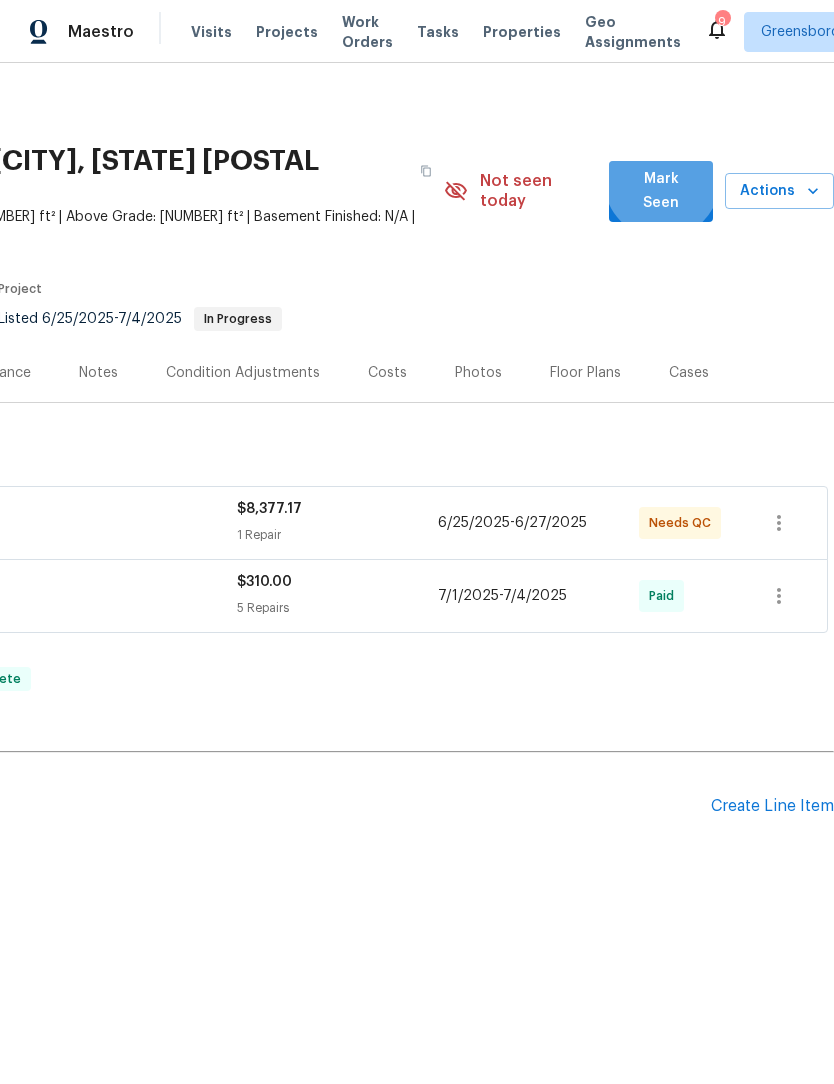 click on "Mark Seen" at bounding box center [661, 191] 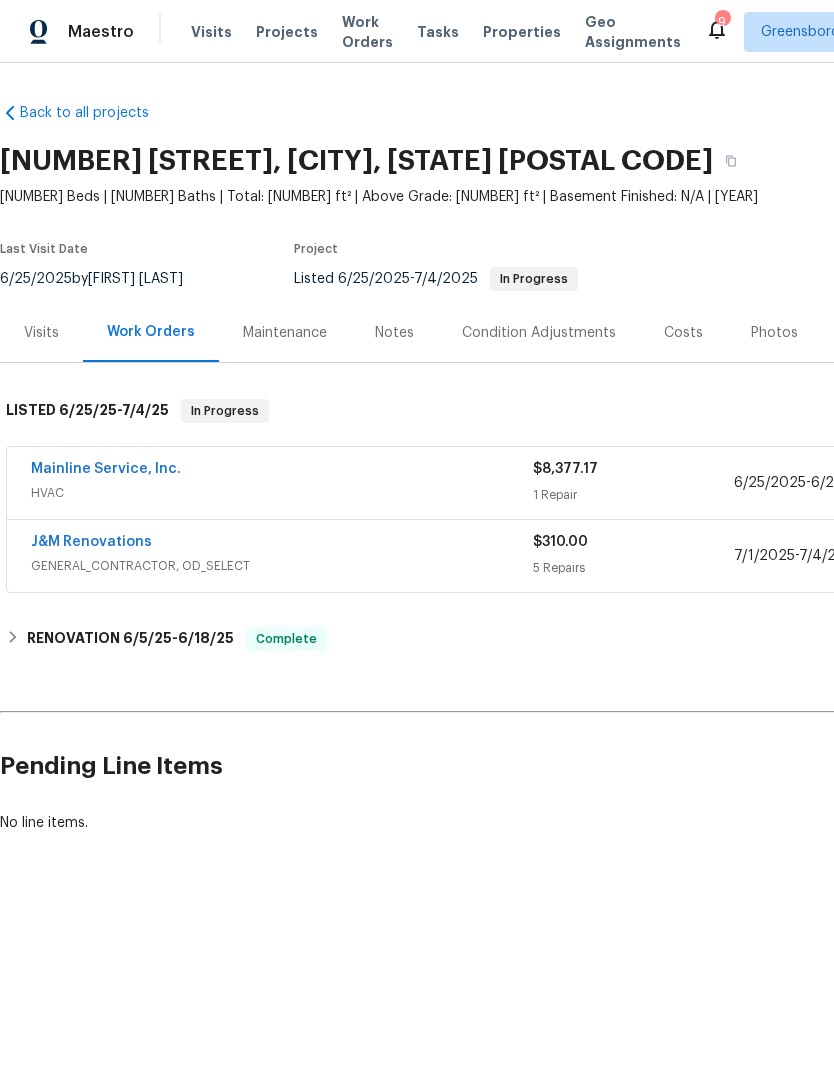scroll, scrollTop: 0, scrollLeft: 0, axis: both 